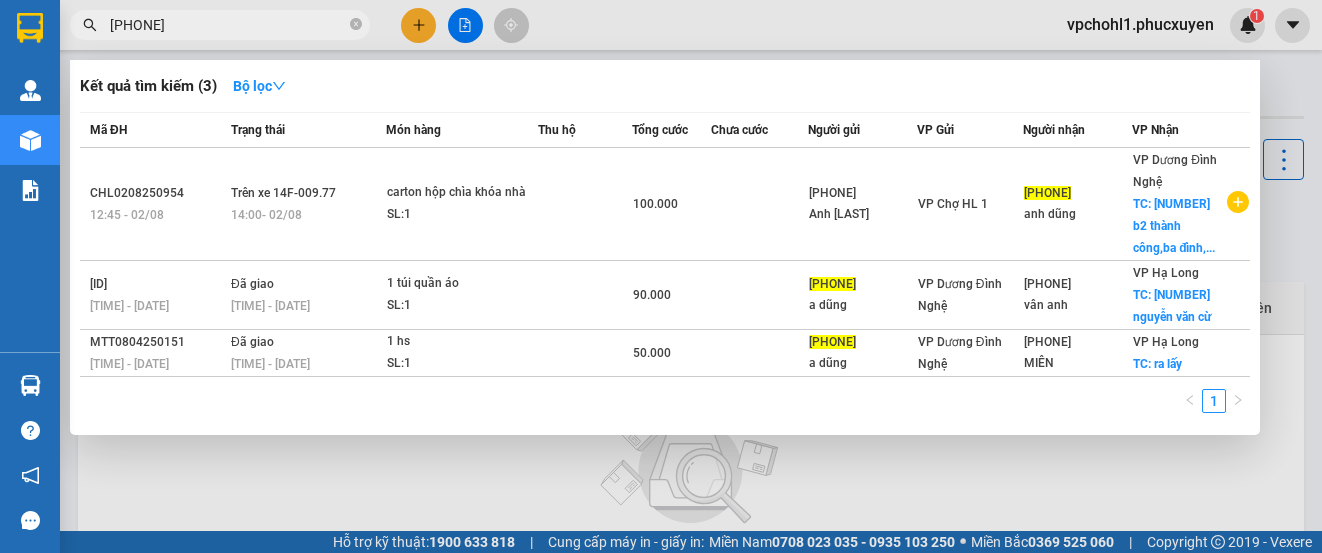 scroll, scrollTop: 0, scrollLeft: 0, axis: both 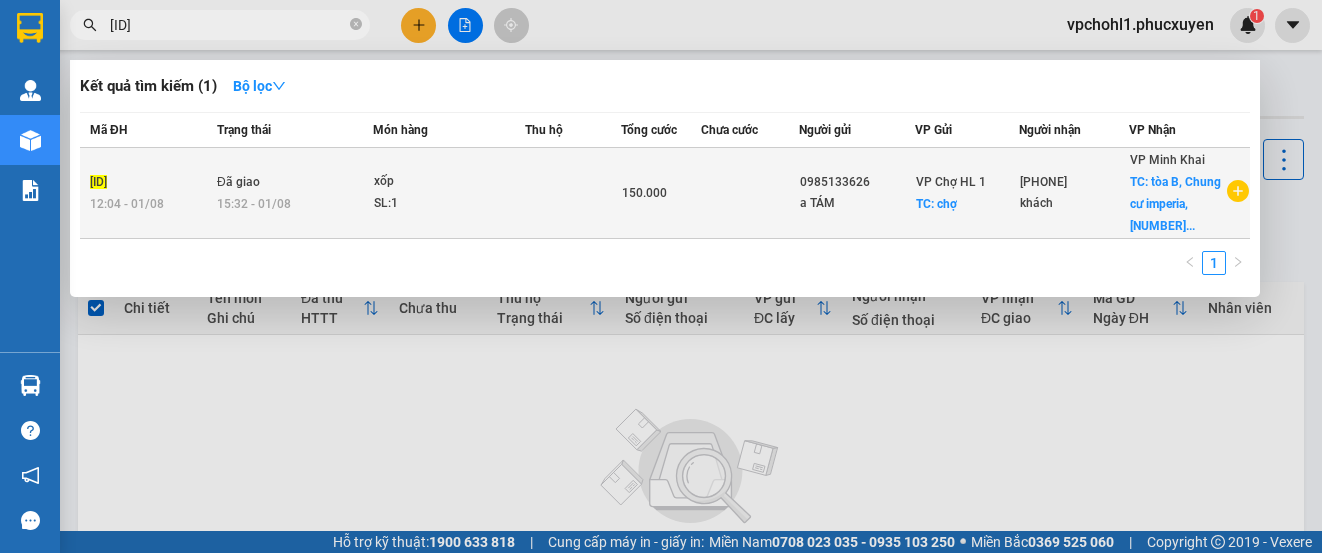 type on "[ID]" 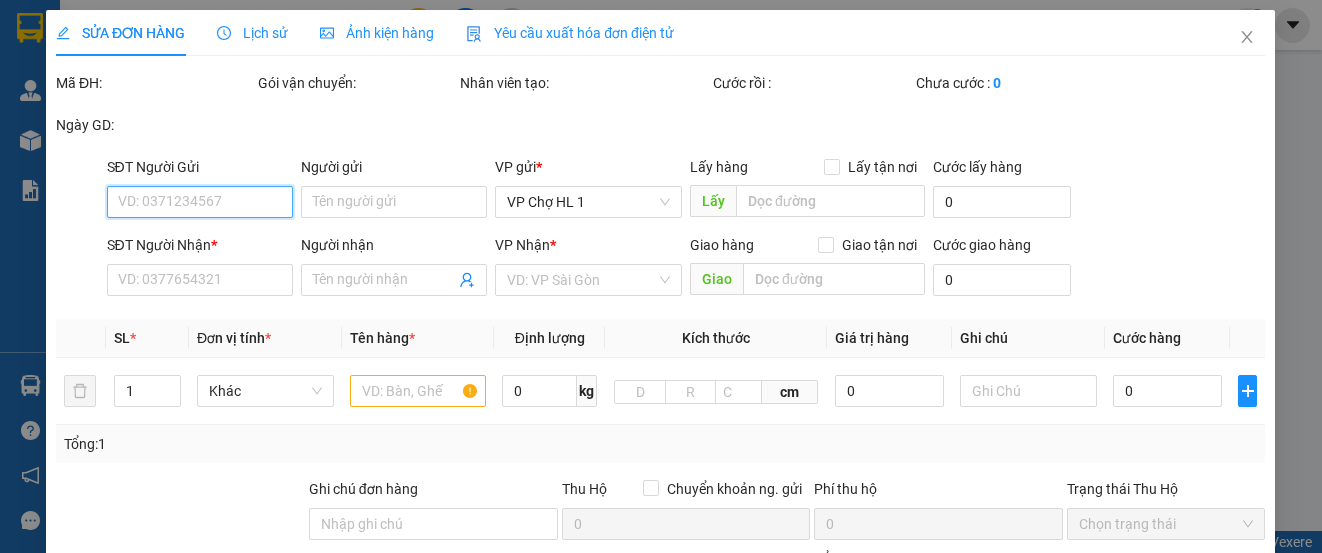 type on "0985133626" 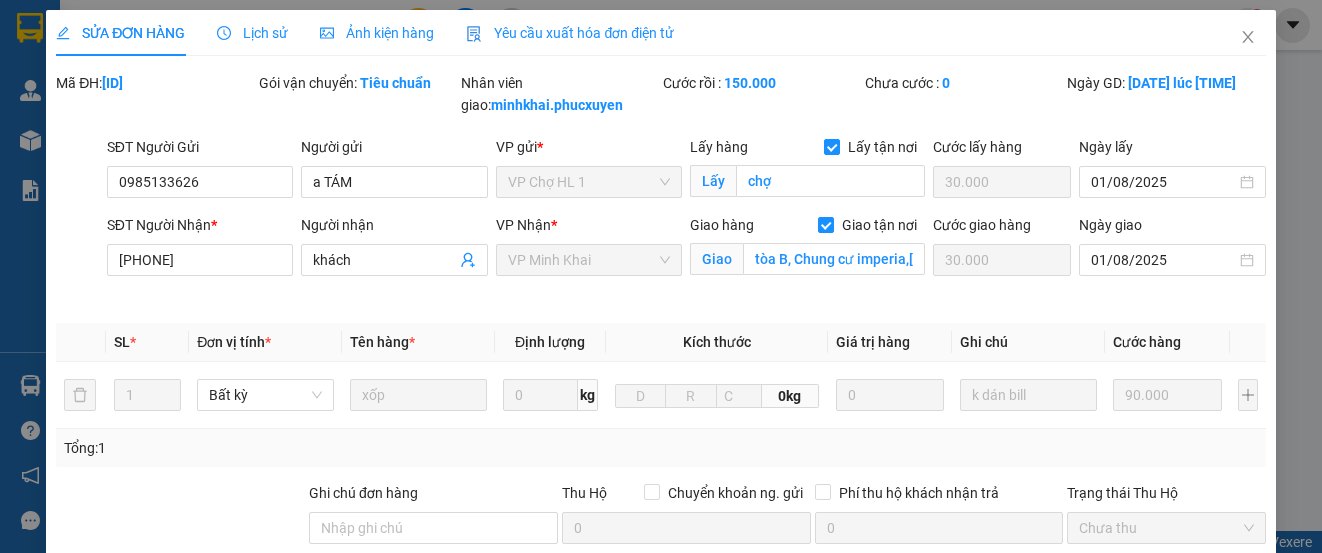click on "Lịch sử" at bounding box center [252, 33] 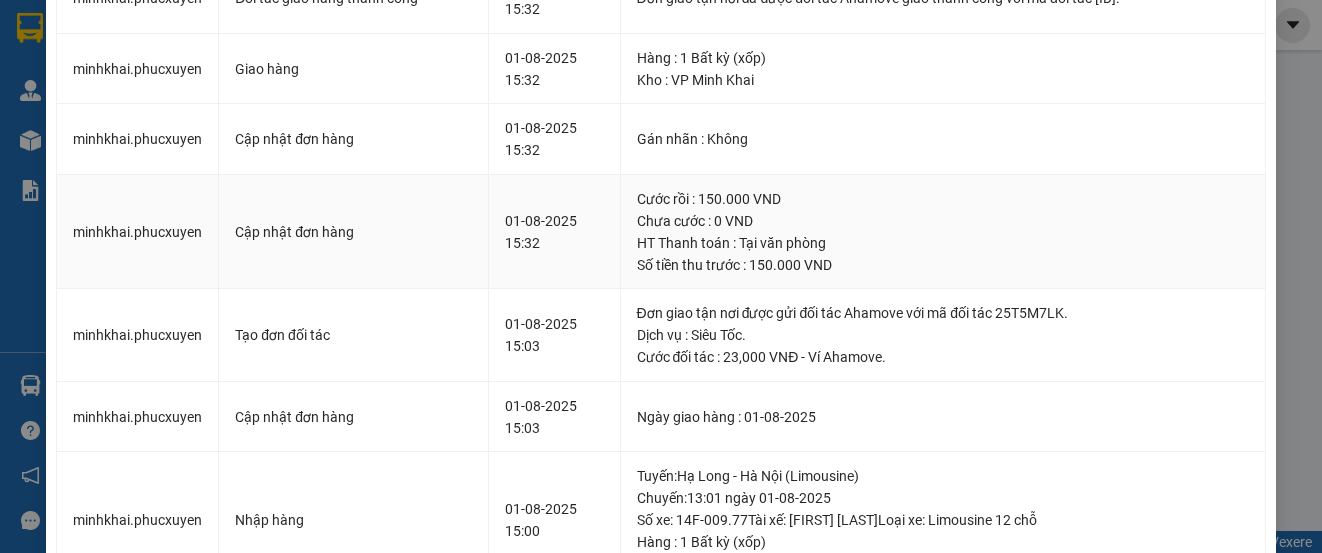 scroll, scrollTop: 0, scrollLeft: 0, axis: both 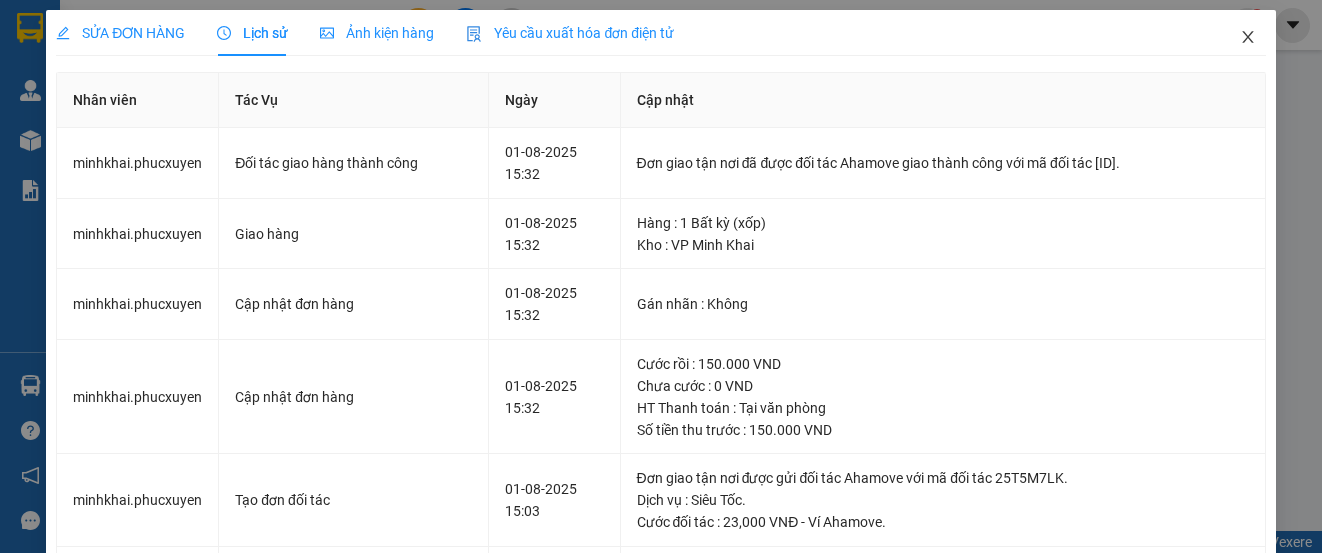 click at bounding box center [1248, 38] 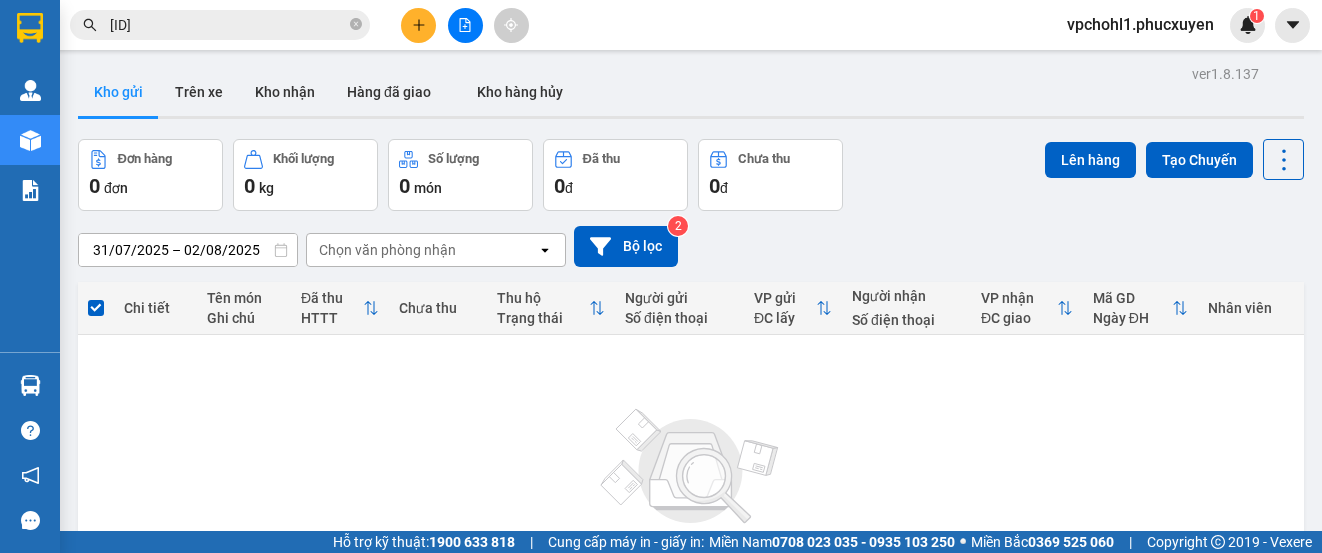 click on "[ID]" at bounding box center [228, 25] 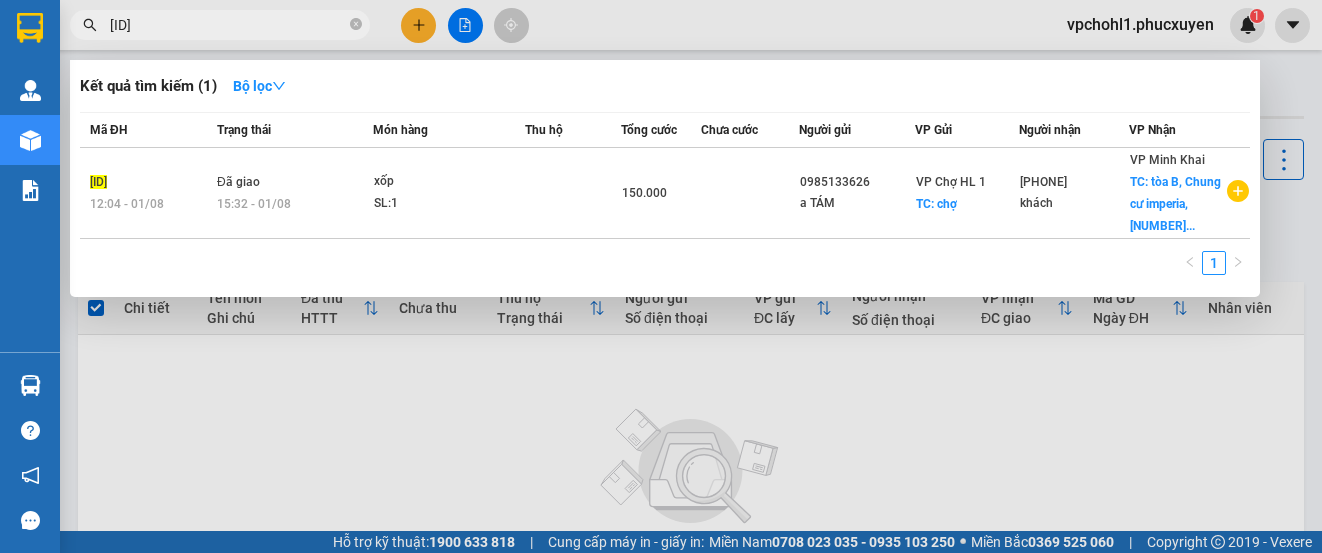 drag, startPoint x: 226, startPoint y: 29, endPoint x: 102, endPoint y: 22, distance: 124.197426 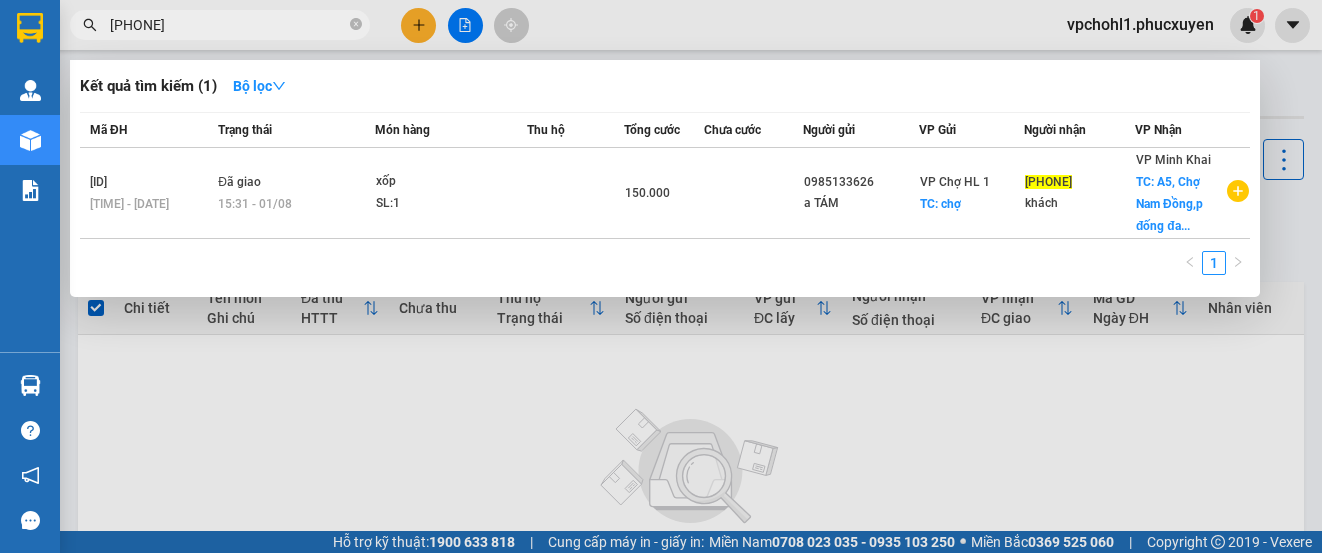 type on "[PHONE]" 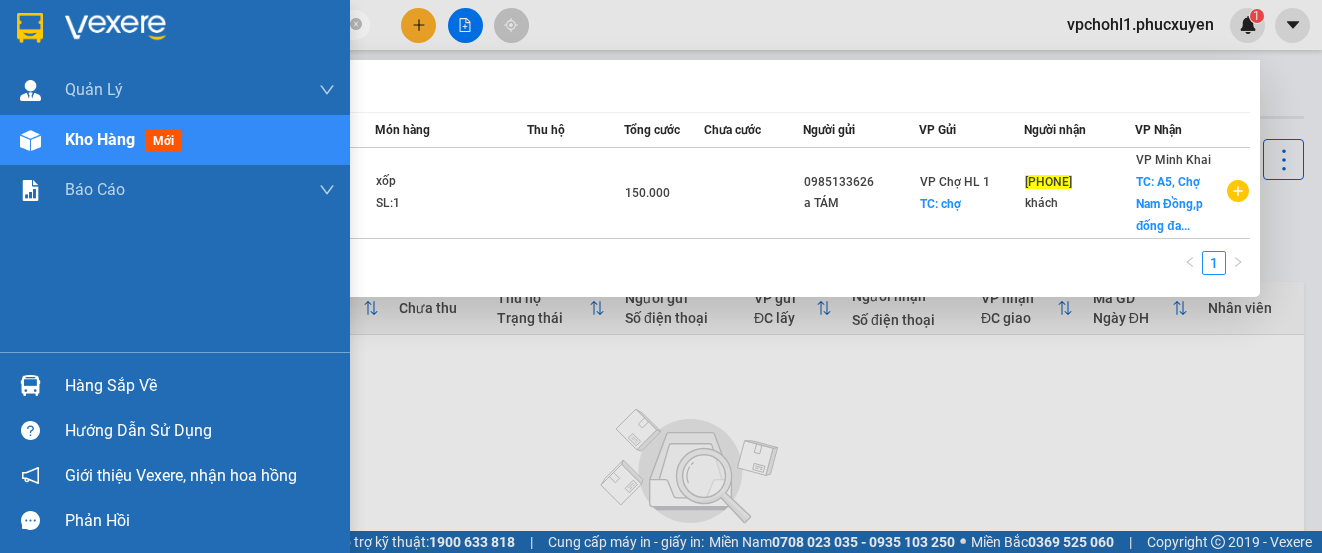click on "Hàng sắp về" at bounding box center [200, 386] 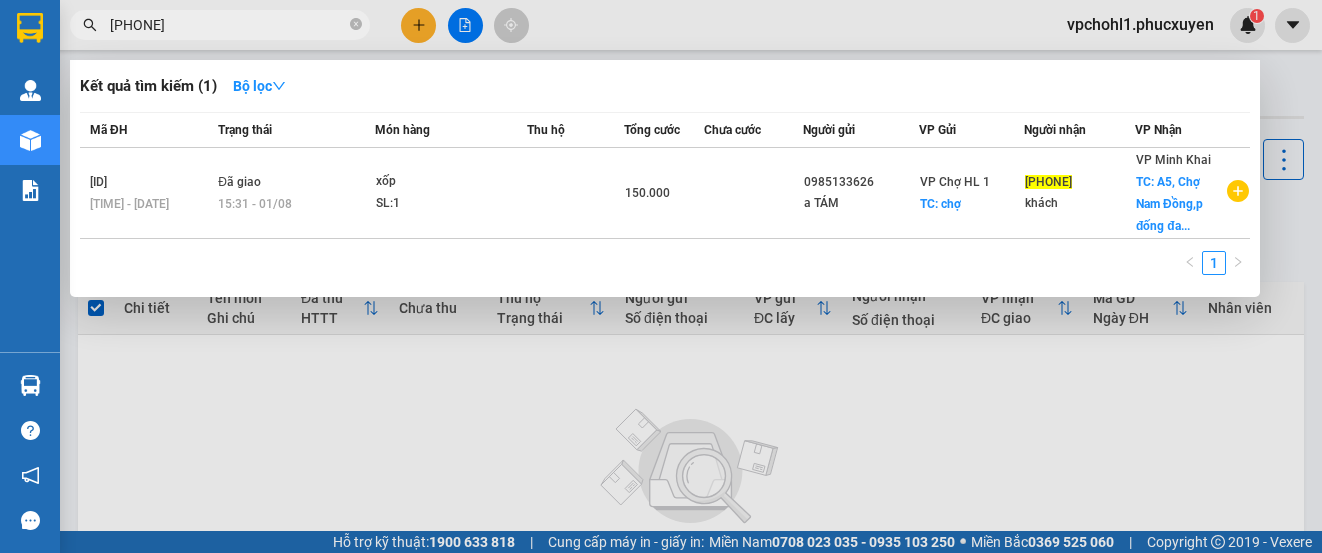 click on "Kết quả tìm kiếm ( 1 )  Bộ lọc  Mã ĐH Trạng thái Món hàng Thu hộ Tổng cước Chưa cước Người gửi VP Gửi Người nhận VP Nhận [ID] [TIME] - [DATE] Đã giao   [TIME] - [DATE] xốp SL:  1 150.000 [PHONE] a TÁM VP Chợ HL 1 TC: chợ [PHONE] khách  VP Minh Khai TC: A5, Chợ Nam Đồng,p đống đa... 1 [PHONE] vpchohl1.phucxuyen 1     Quản Lý Quản lý giao nhận mới Quản lý kiểm kho     Kho hàng mới     Báo cáo  11. Báo cáo đơn giao nhận nội bộ 1. Chi tiết đơn hàng văn phòng 12. Thống kê đơn đối tác 2. Tổng doanh thu theo từng văn phòng 3. Thống kê đơn hàng toàn nhà xe  4. Báo cáo dòng tiền theo nhân viên 5. Doanh thu thực tế chi tiết theo phòng hàng  8. Thống kê nhận và gửi hàng theo văn phòng 9. Thống kê chi tiết đơn hàng theo văn phòng gửi Báo cáo Dòng tiền Thực thu của Nhân viên (Tách cước) Hàng sắp về Hướng dẫn sử dụng ver  0" at bounding box center (661, 276) 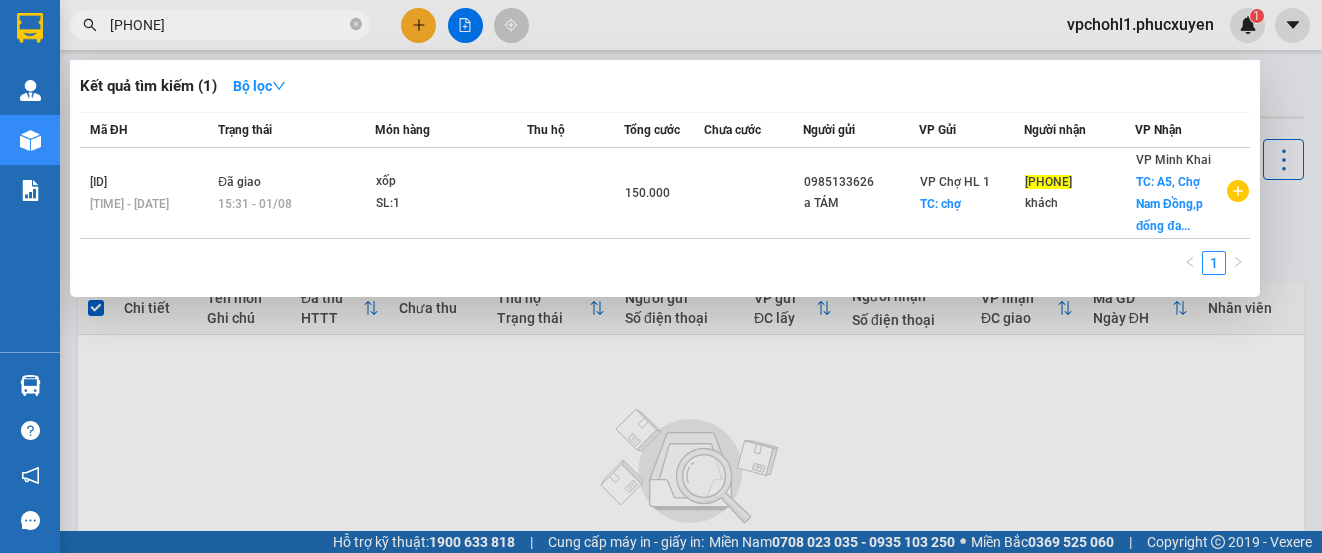 click at bounding box center [661, 276] 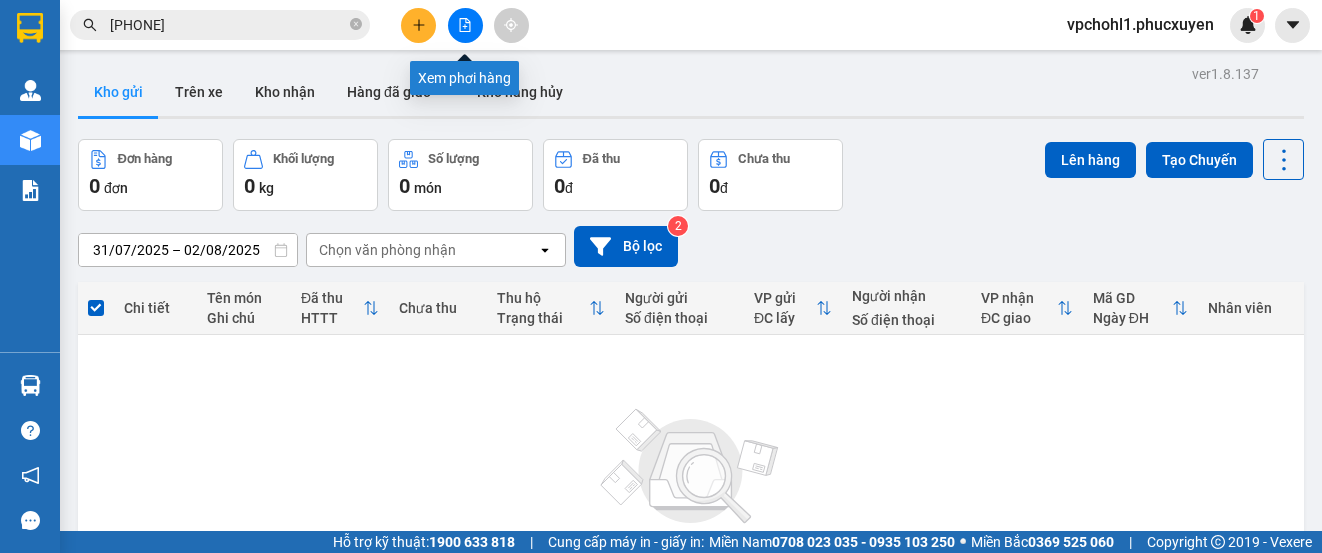 click 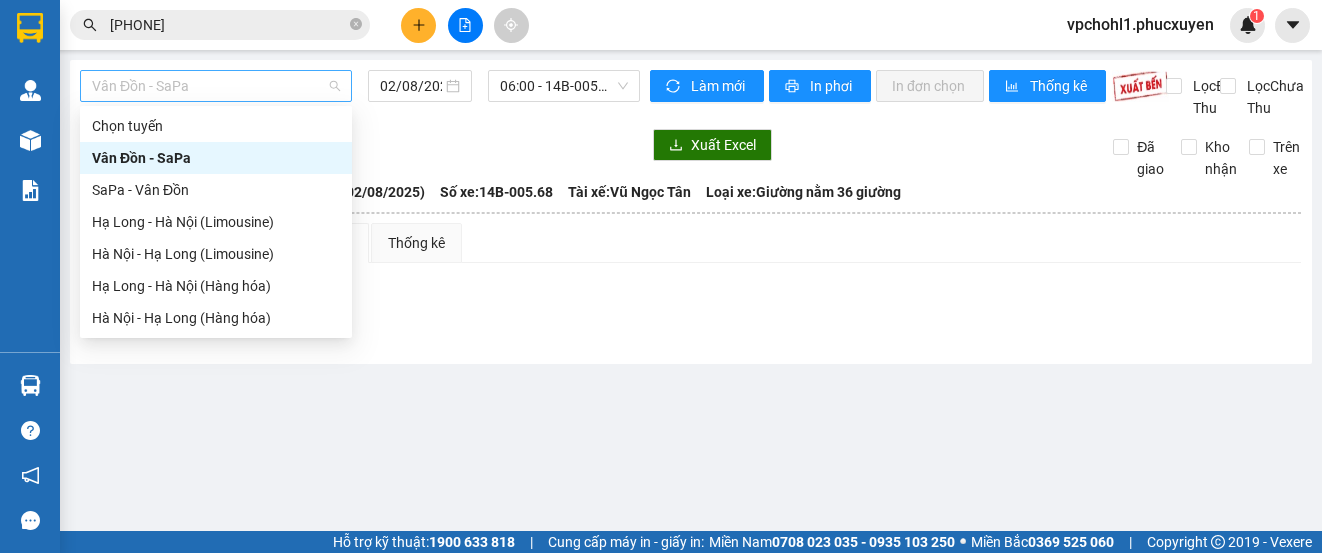 click on "Vân Đồn - SaPa" at bounding box center (216, 86) 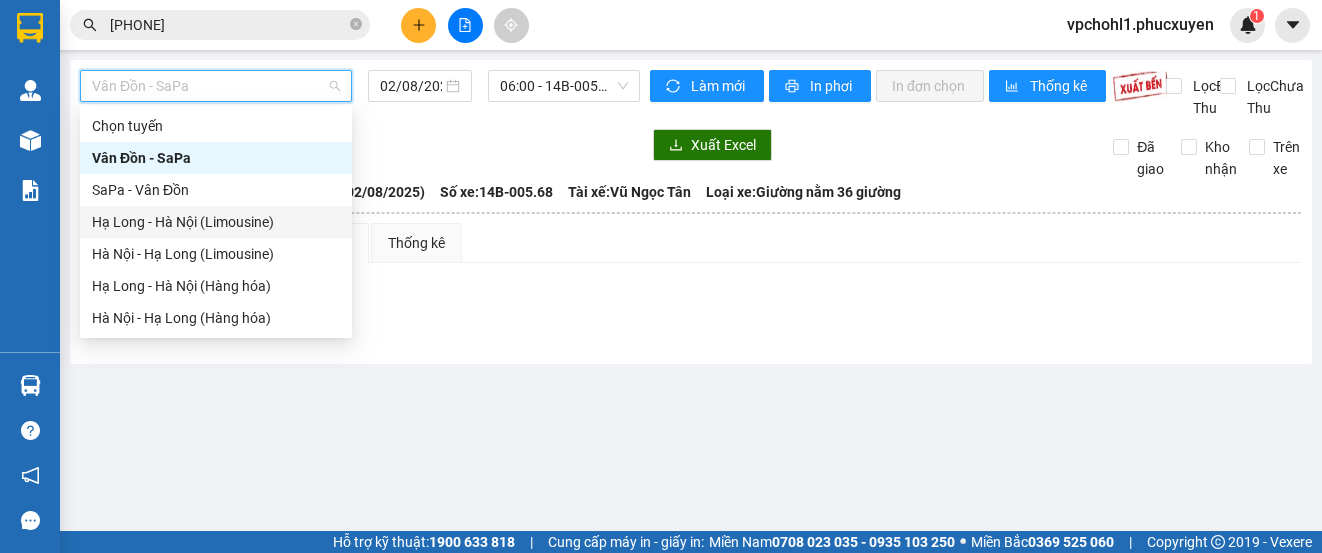 click on "Hạ Long - Hà Nội (Limousine)" at bounding box center (216, 222) 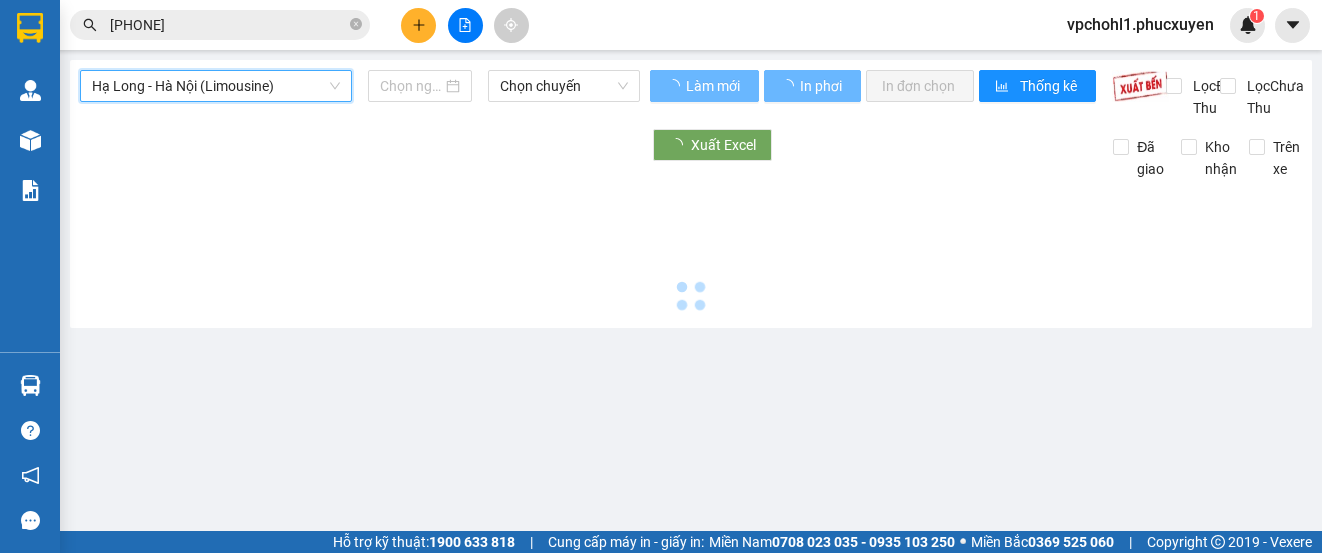 type on "02/08/2025" 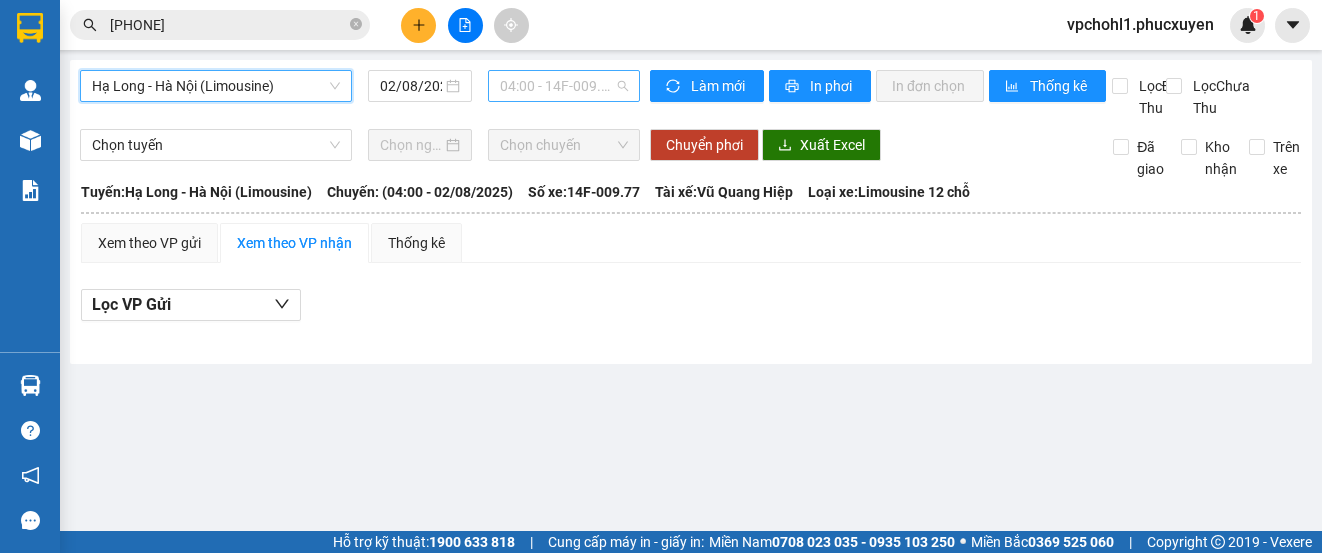 click on "04:00     - 14F-009.77" at bounding box center [564, 86] 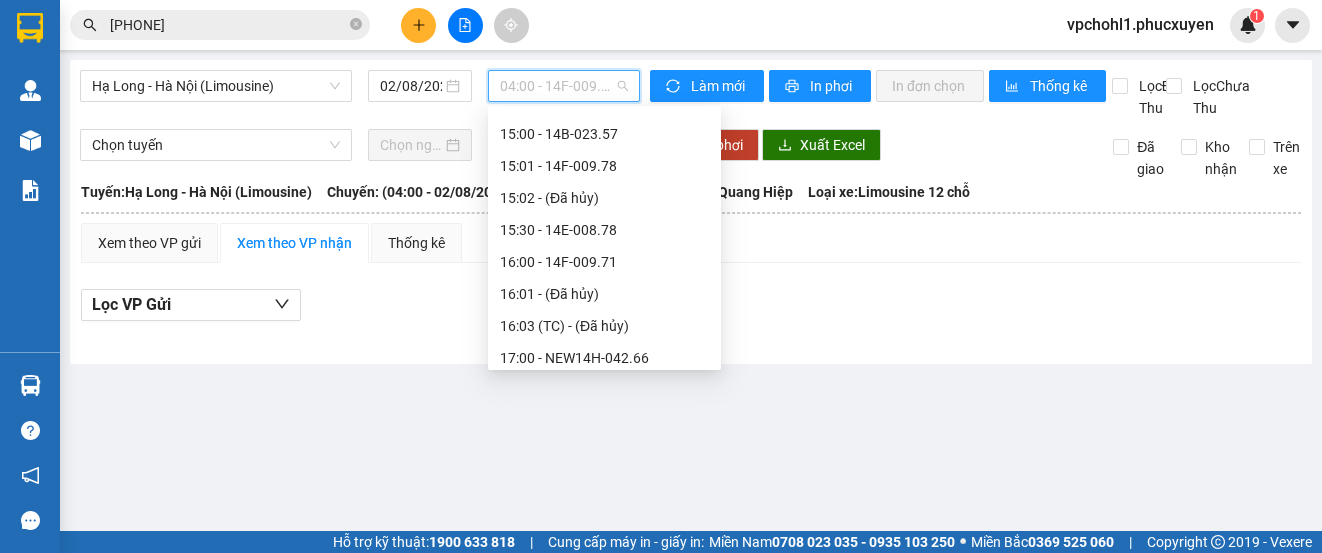 scroll, scrollTop: 1300, scrollLeft: 0, axis: vertical 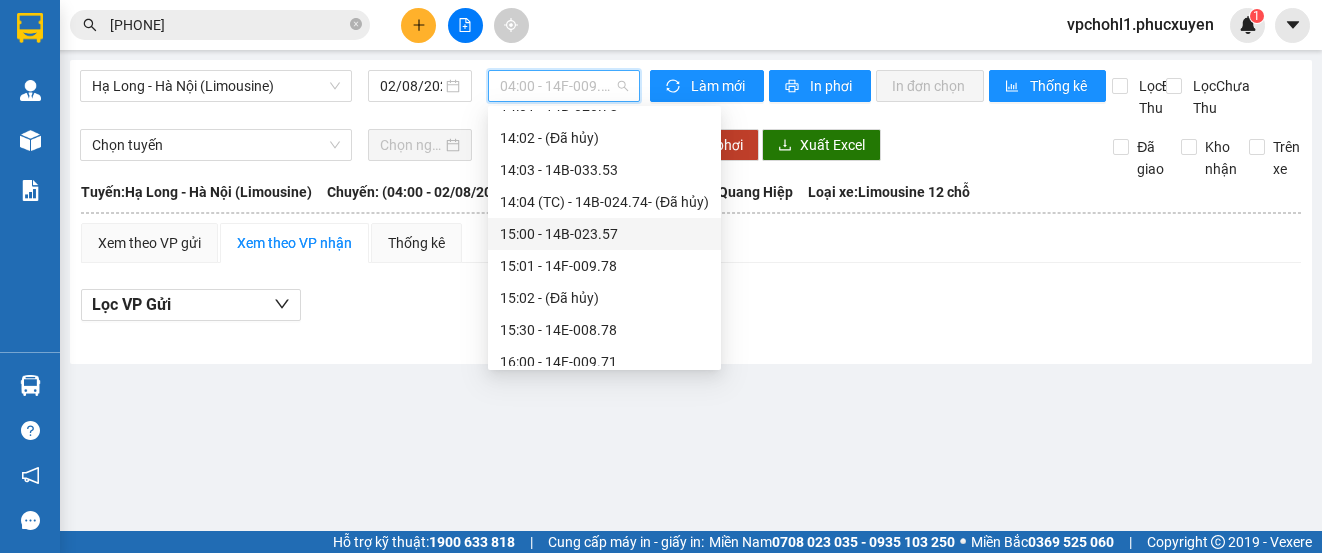 click on "[TIME]     - [ID]" at bounding box center (604, 234) 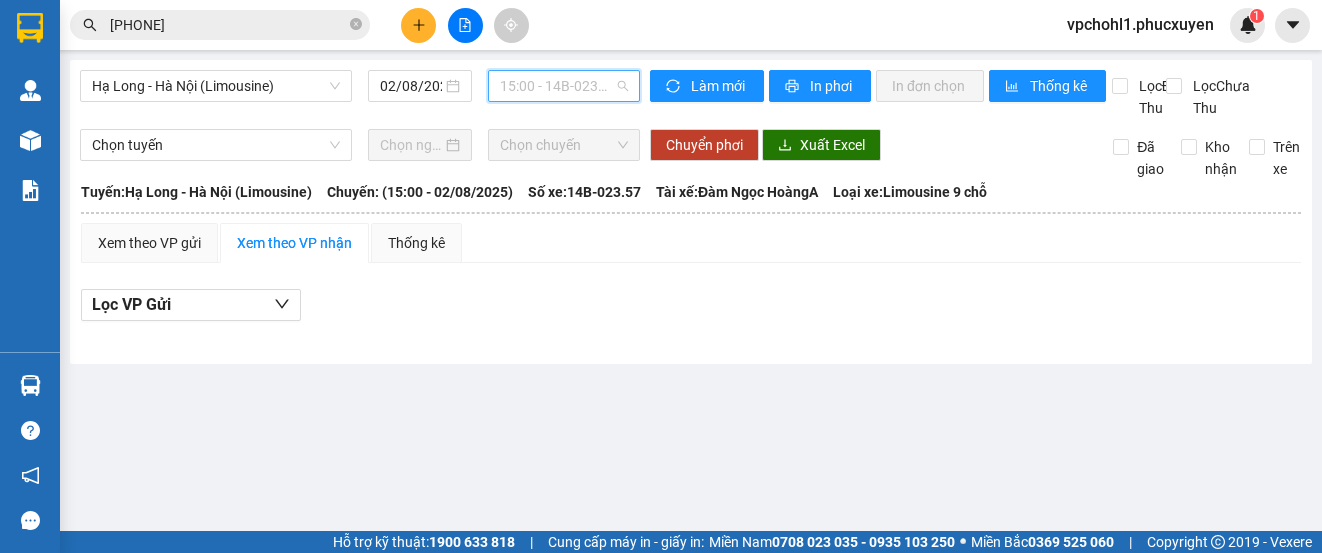 click on "[TIME]     - [ID]" at bounding box center (564, 86) 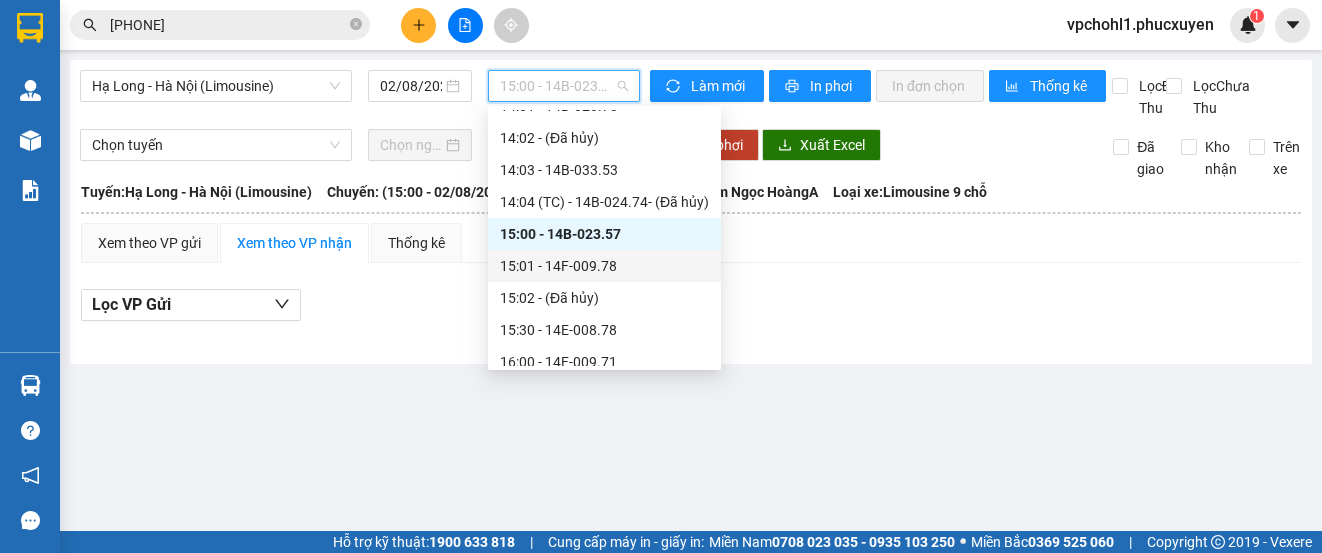 click on "[TIME]     - [ID]" at bounding box center [604, 266] 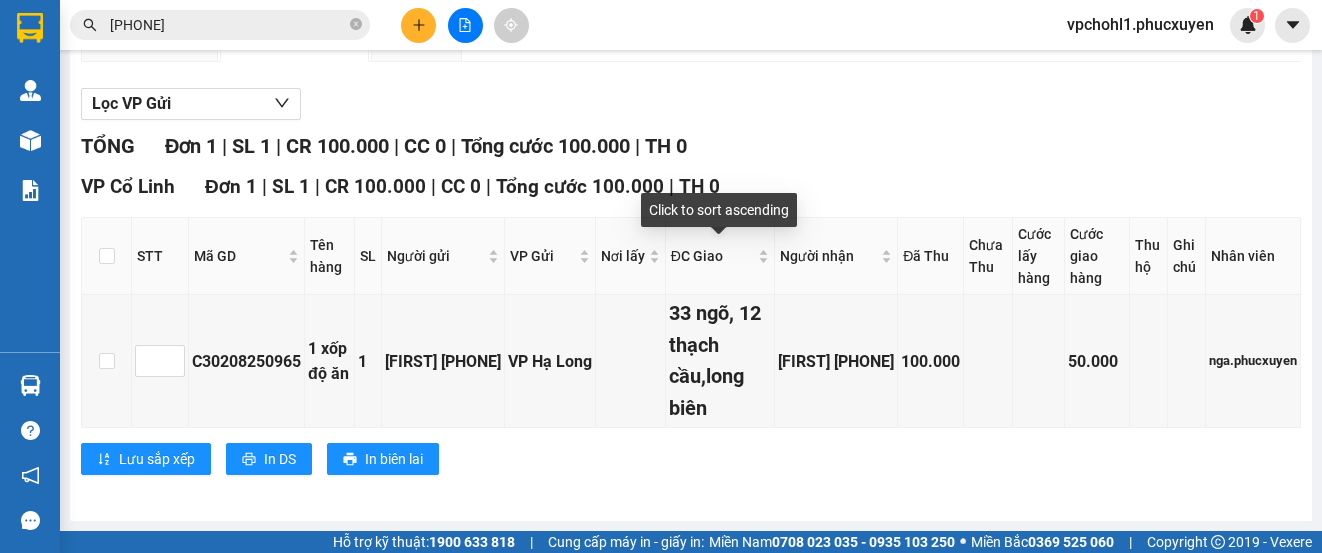 scroll, scrollTop: 0, scrollLeft: 0, axis: both 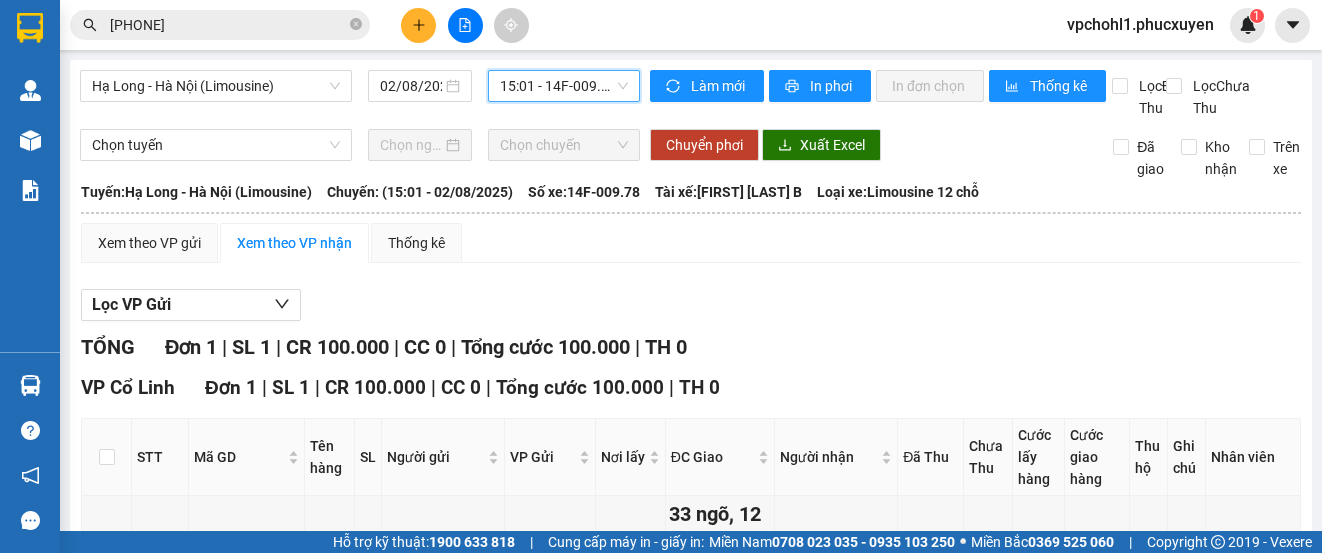 click on "[TIME]     - [ID]" at bounding box center [564, 86] 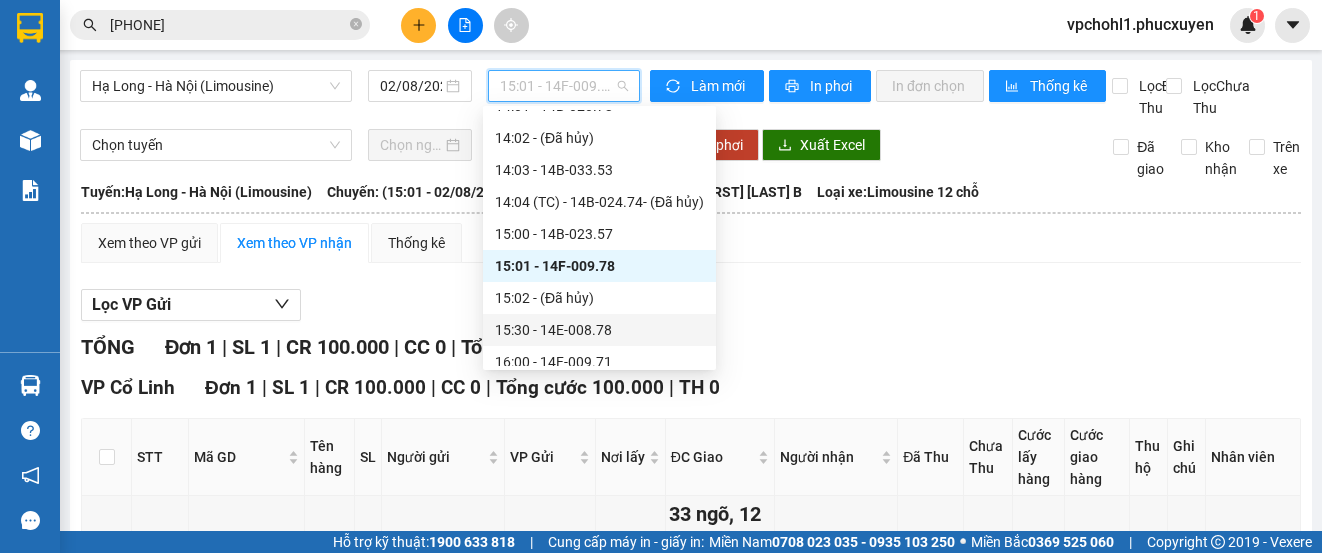 drag, startPoint x: 603, startPoint y: 334, endPoint x: 598, endPoint y: 198, distance: 136.09187 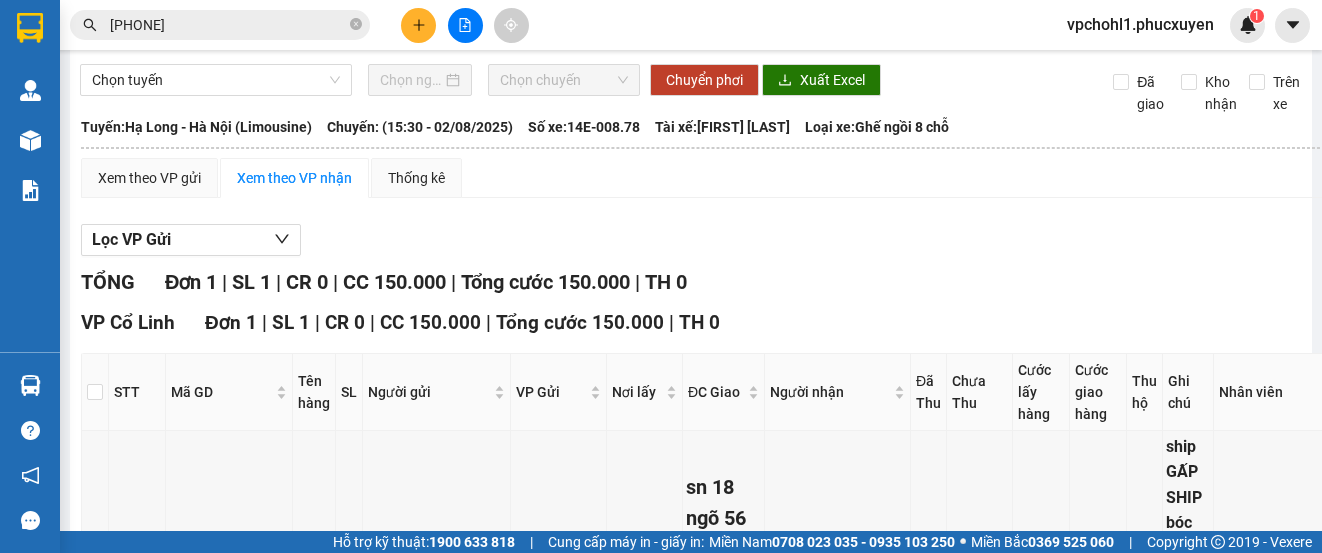 scroll, scrollTop: 0, scrollLeft: 0, axis: both 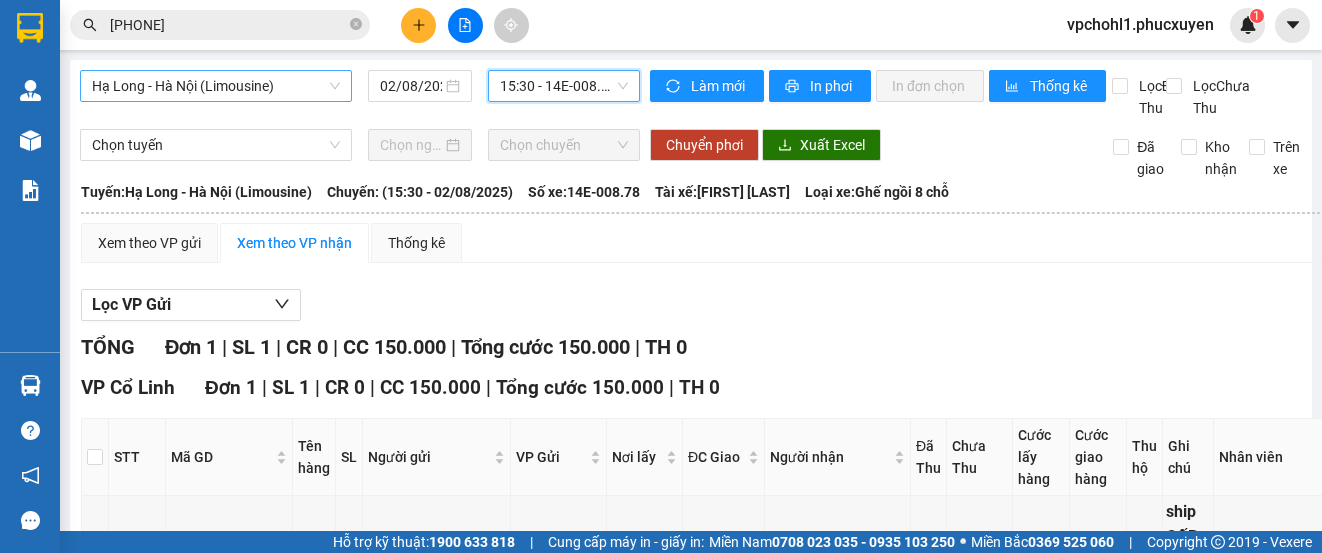 click on "Hạ Long - Hà Nội (Limousine)" at bounding box center (216, 86) 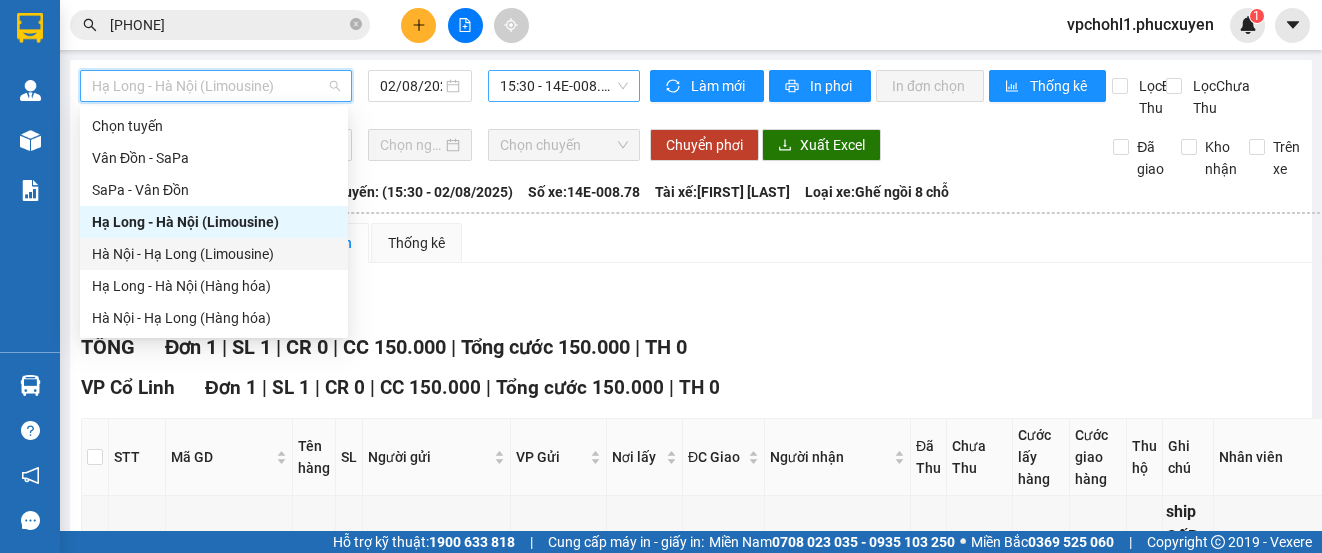 drag, startPoint x: 224, startPoint y: 261, endPoint x: 513, endPoint y: 99, distance: 331.308 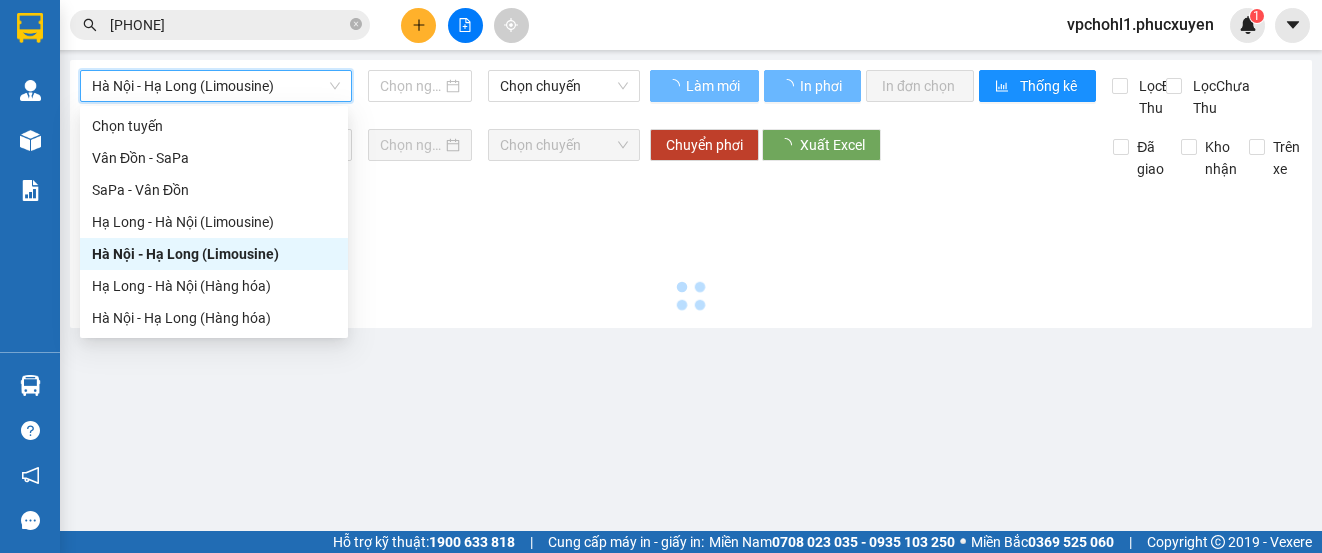 type on "02/08/2025" 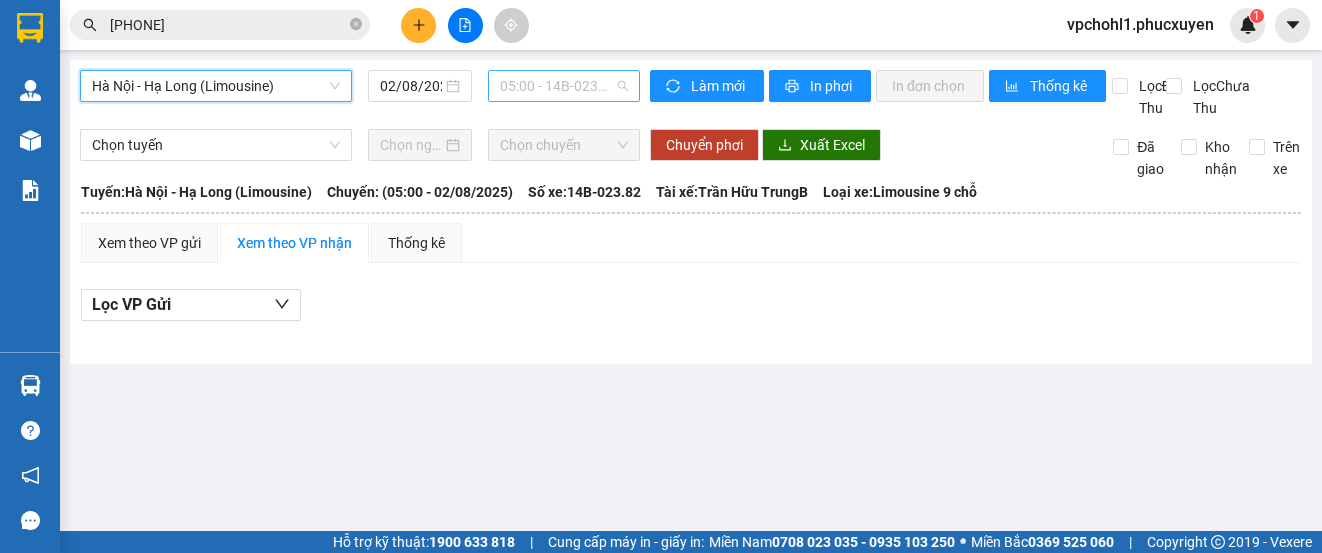 click on "[TIME]     - [ID]" at bounding box center [564, 86] 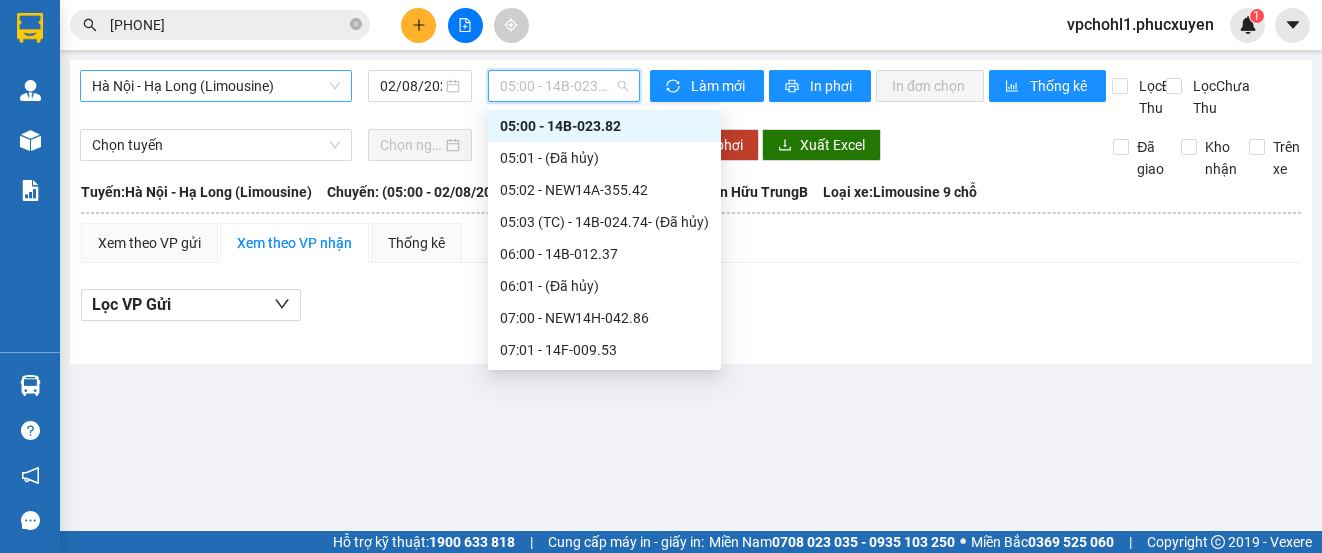 click on "Hà Nội - Hạ Long (Limousine)" at bounding box center (216, 86) 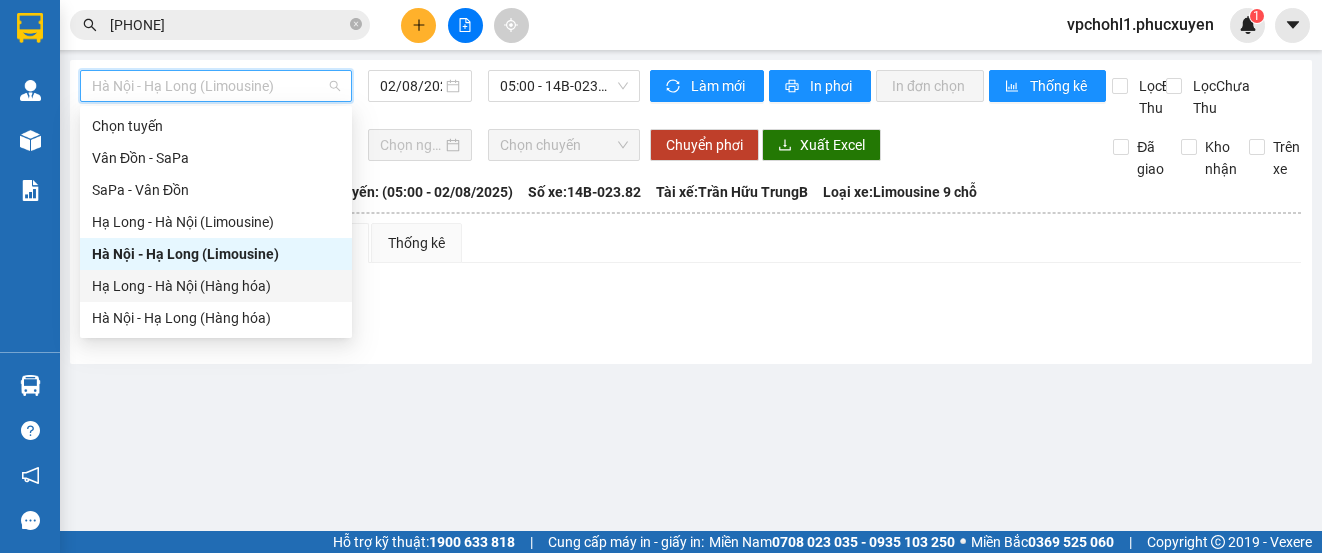 click on "Hạ Long - Hà Nội (Hàng hóa)" at bounding box center [216, 286] 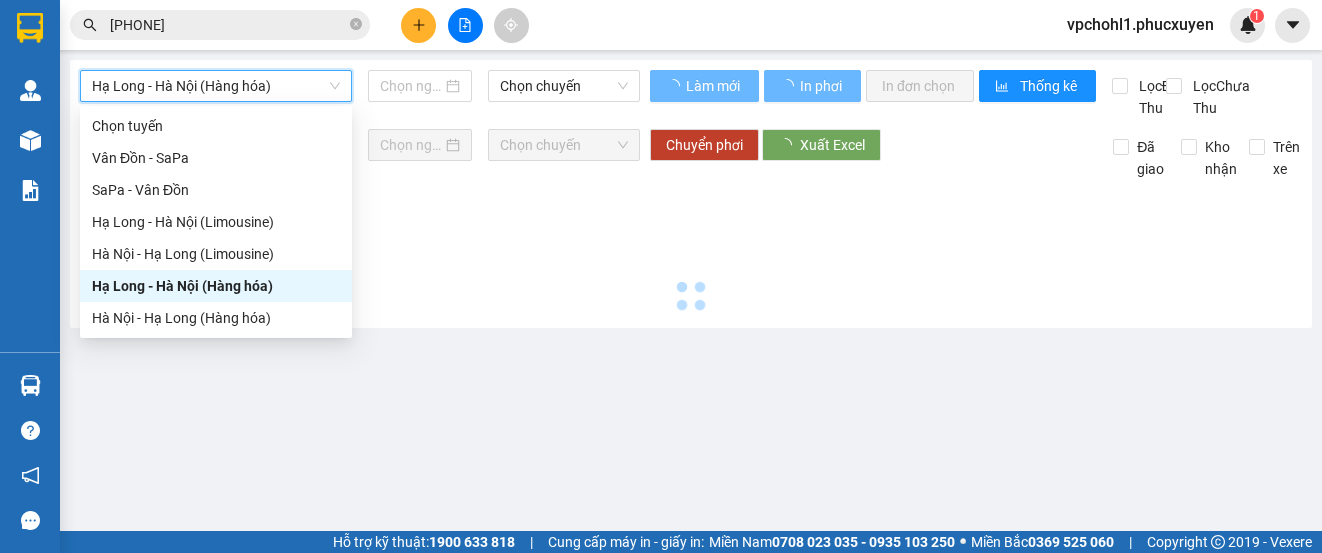 type on "02/08/2025" 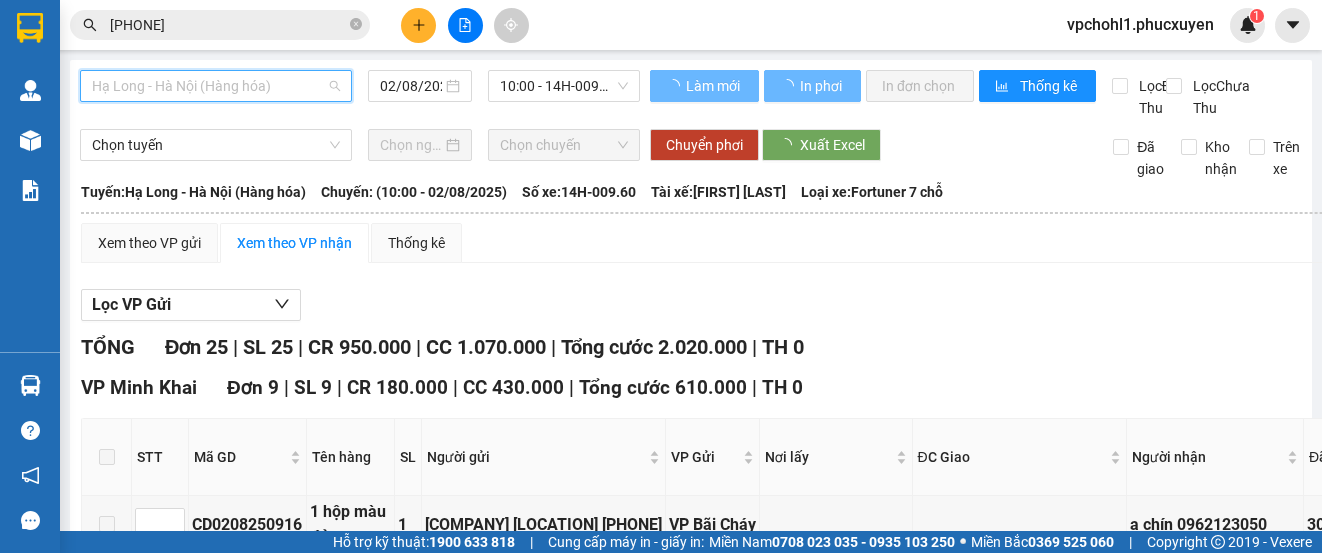 click on "Hạ Long - Hà Nội (Hàng hóa)" at bounding box center [216, 86] 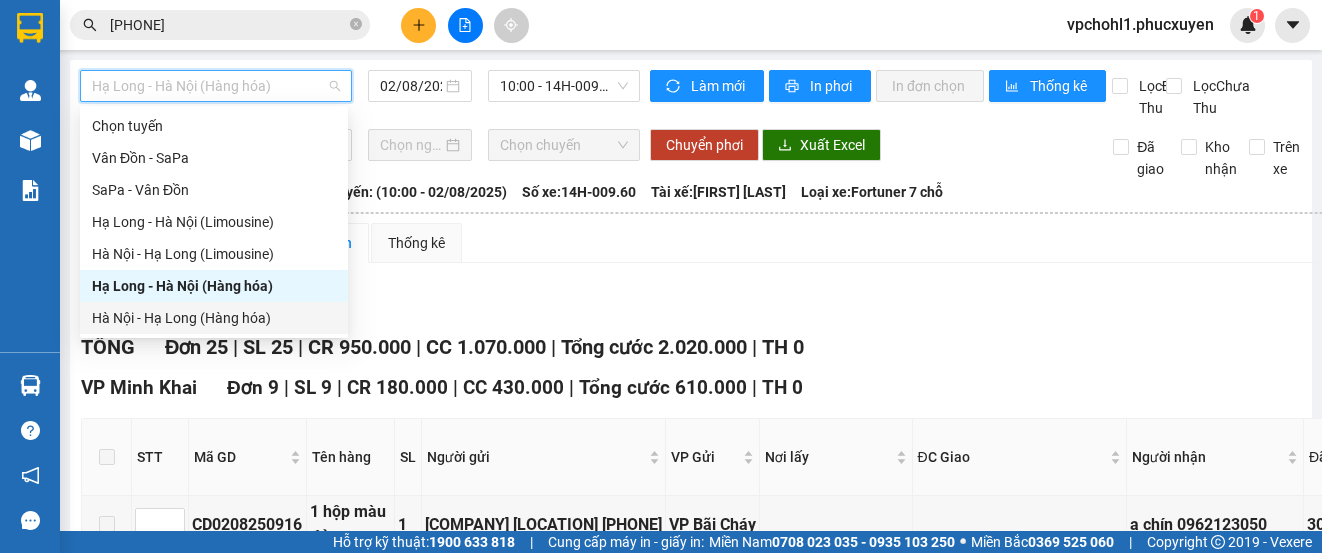 click on "Hà Nội - Hạ Long (Hàng hóa)" at bounding box center [214, 318] 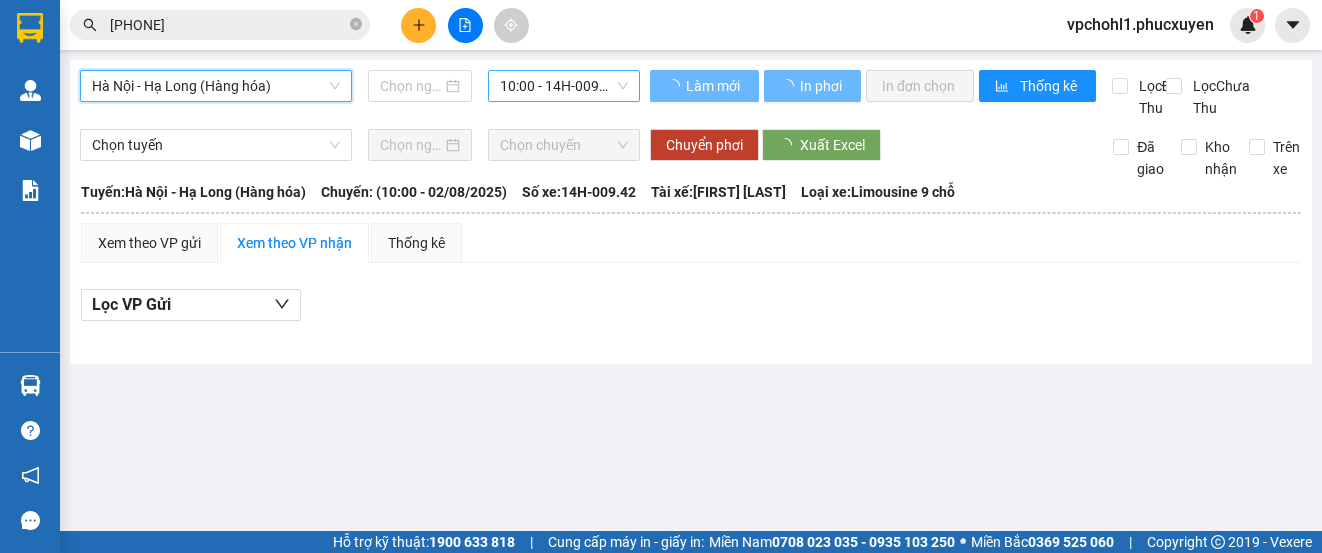 type on "02/08/2025" 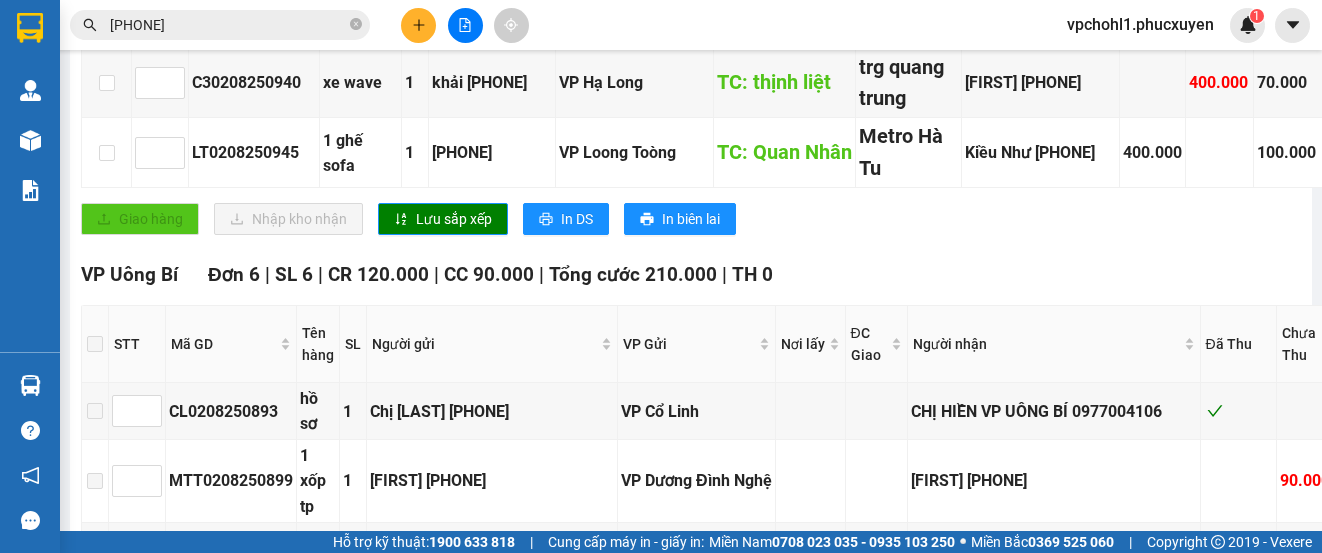 scroll, scrollTop: 400, scrollLeft: 0, axis: vertical 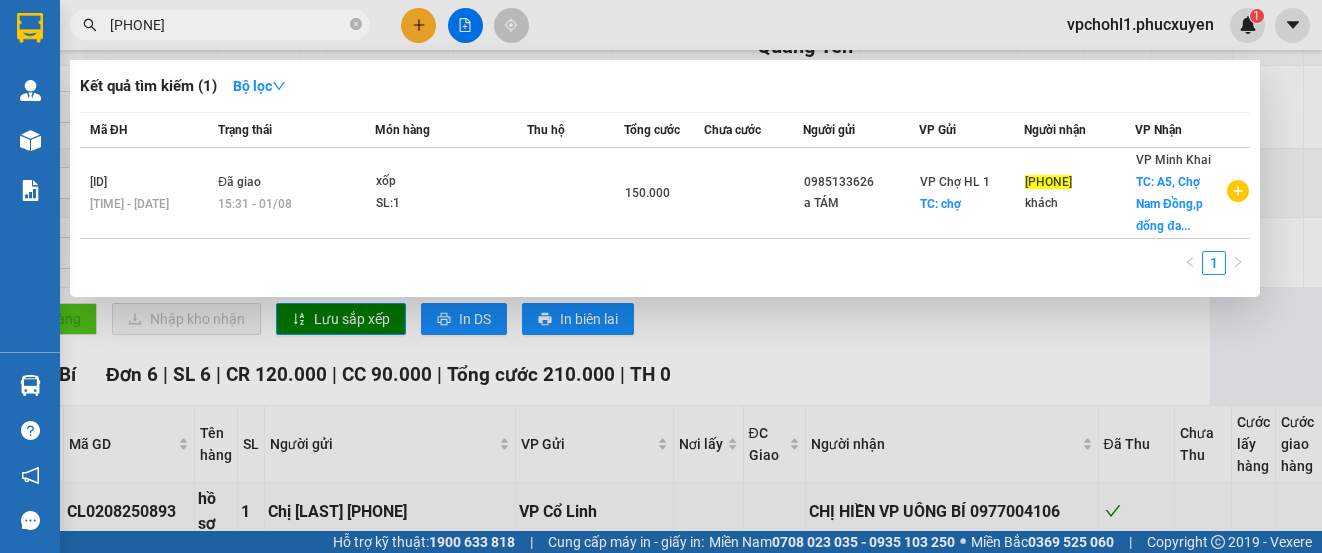 drag, startPoint x: 207, startPoint y: 32, endPoint x: 111, endPoint y: 28, distance: 96.0833 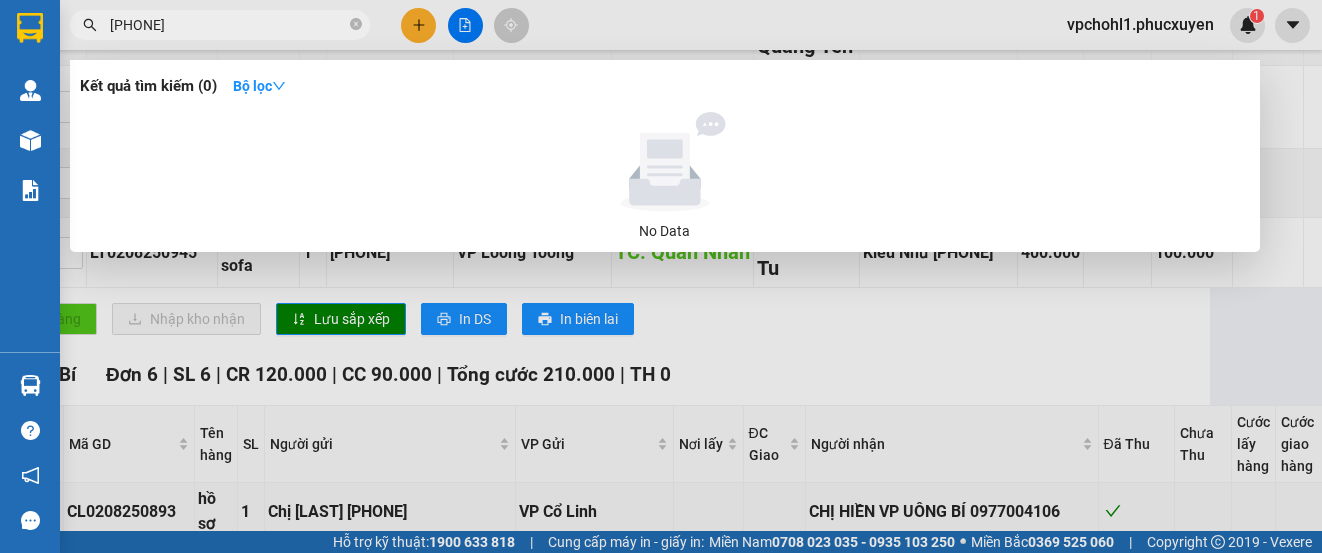 type on "[PHONE]" 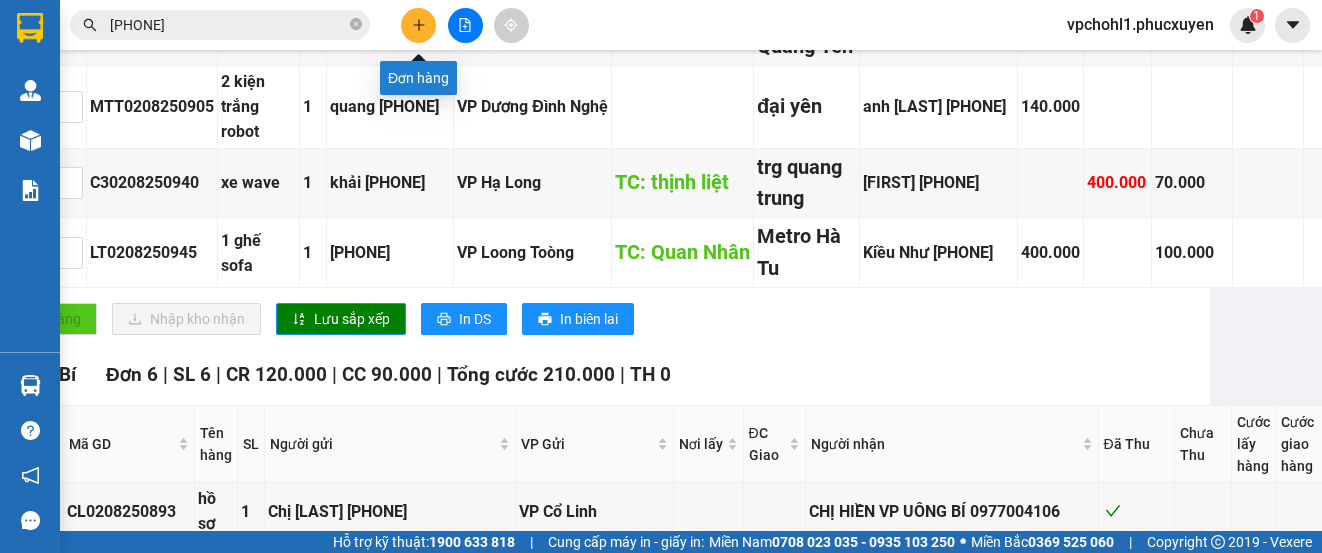 click at bounding box center (418, 25) 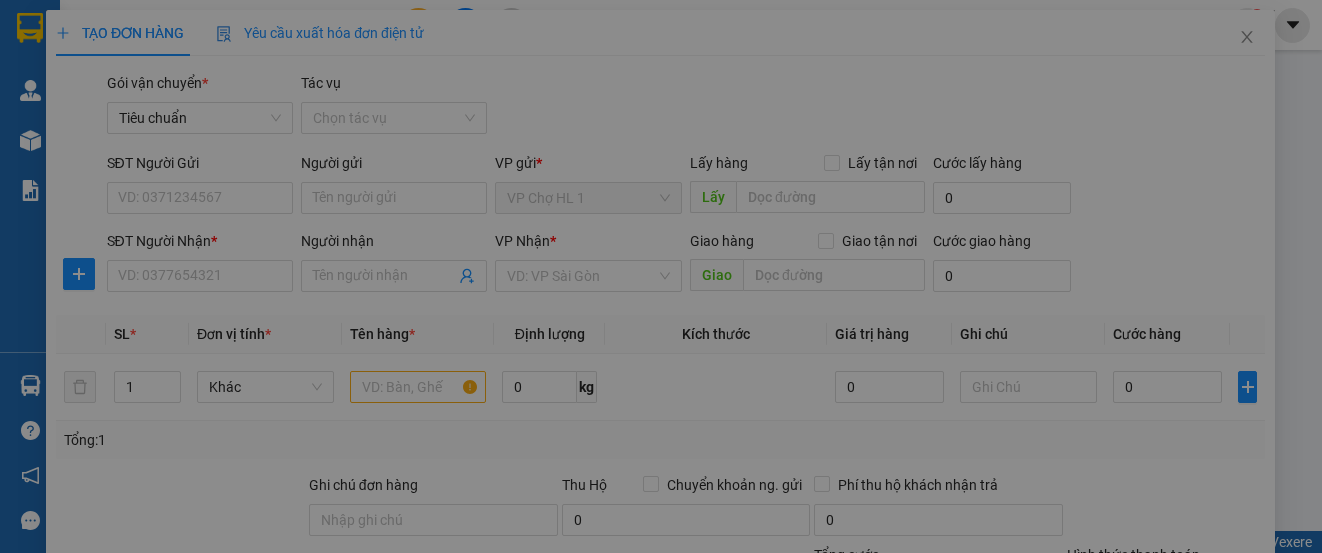 scroll, scrollTop: 0, scrollLeft: 0, axis: both 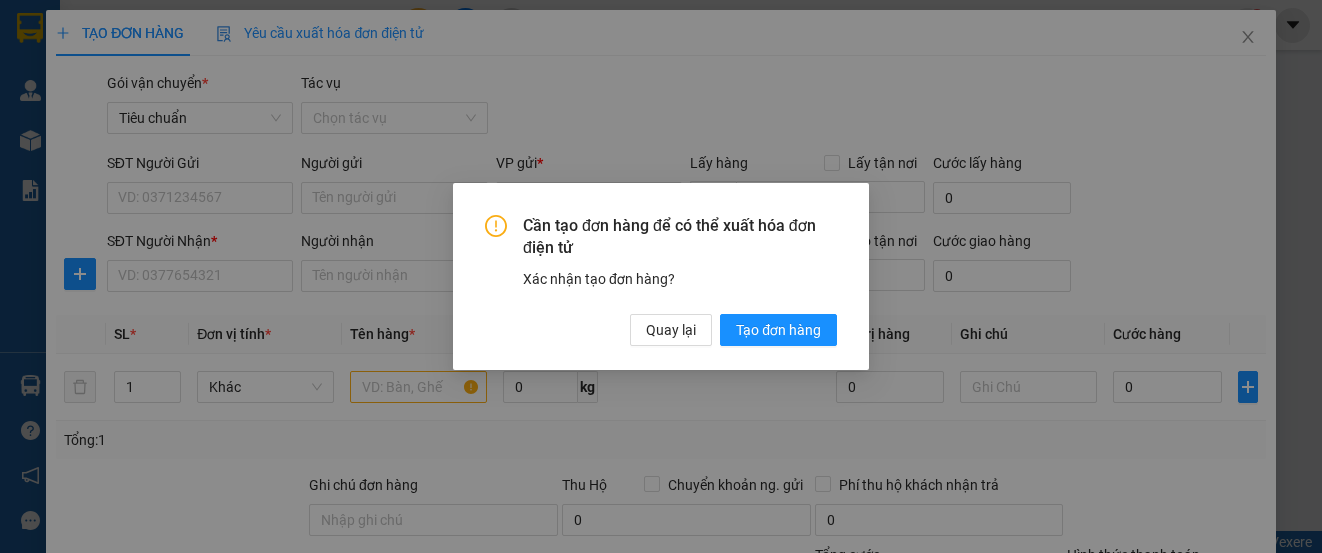 click on "Cần tạo đơn hàng để có thể xuất hóa đơn điện tử Xác nhận tạo đơn hàng? Quay lại Tạo đơn hàng" at bounding box center (661, 276) 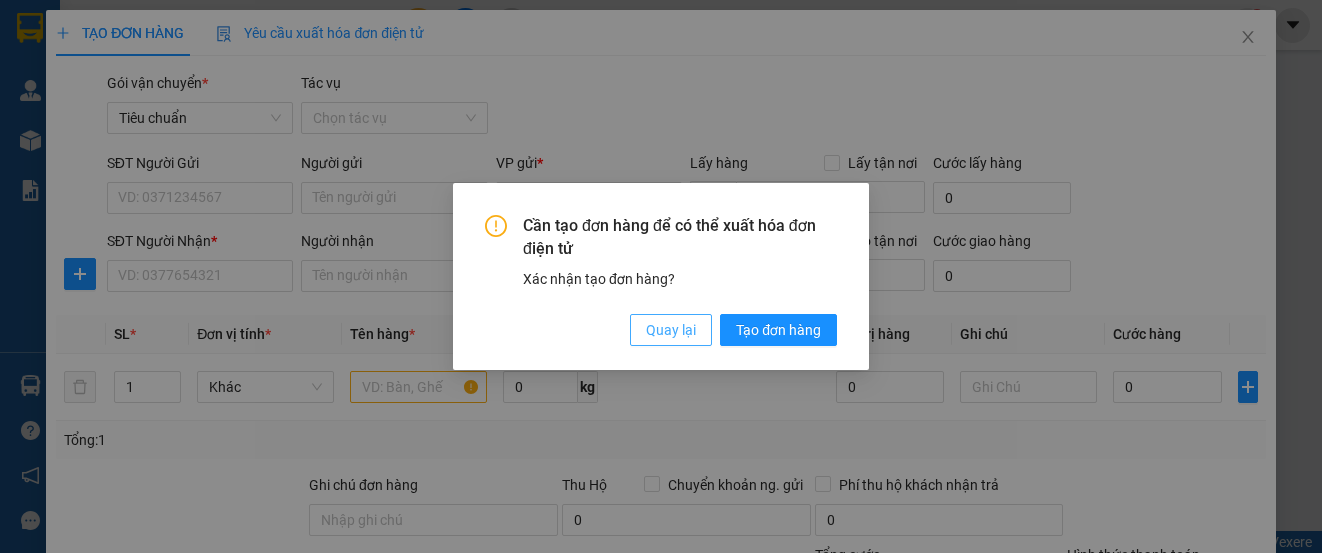 drag, startPoint x: 681, startPoint y: 333, endPoint x: 333, endPoint y: 321, distance: 348.20685 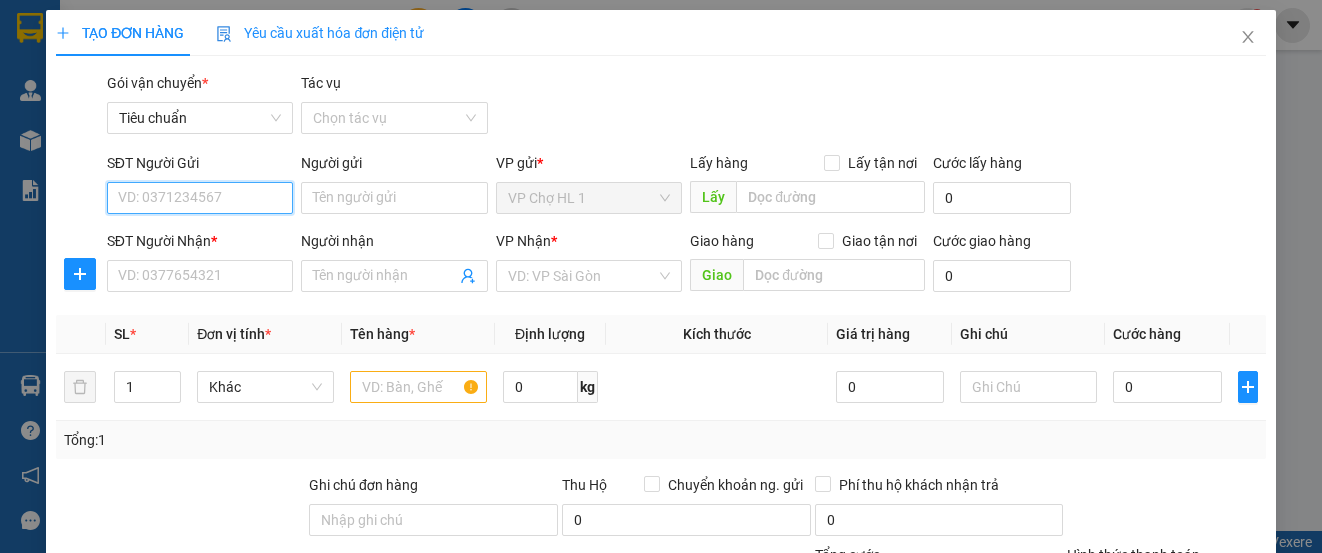 click on "SĐT Người Gửi" at bounding box center (200, 198) 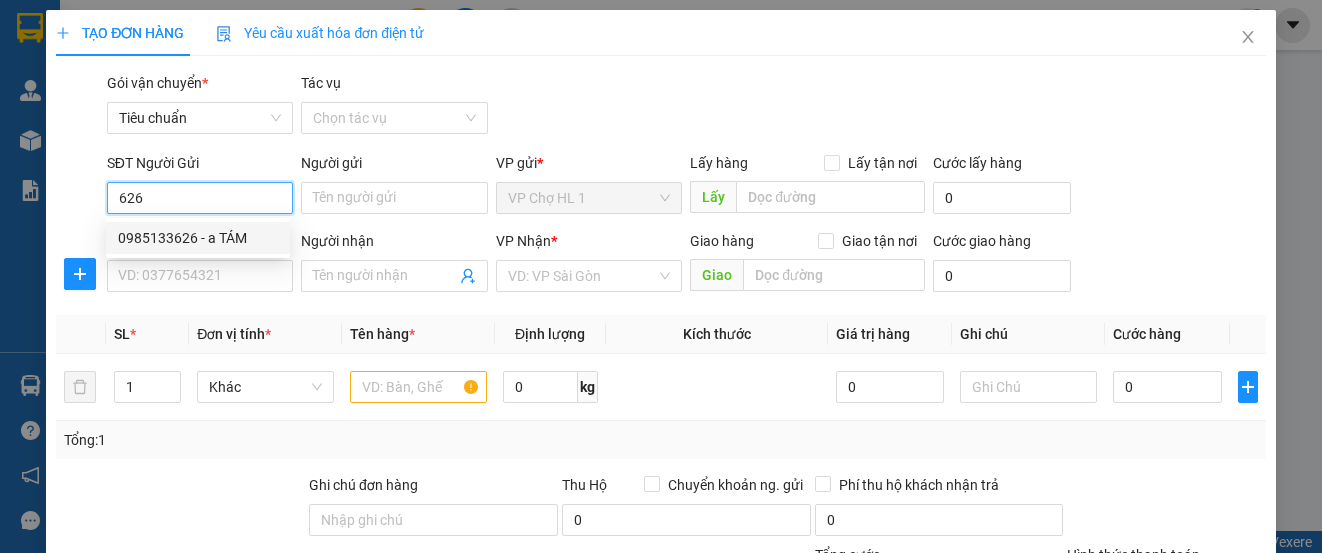 click on "0985133626 - a TÁM" at bounding box center (198, 238) 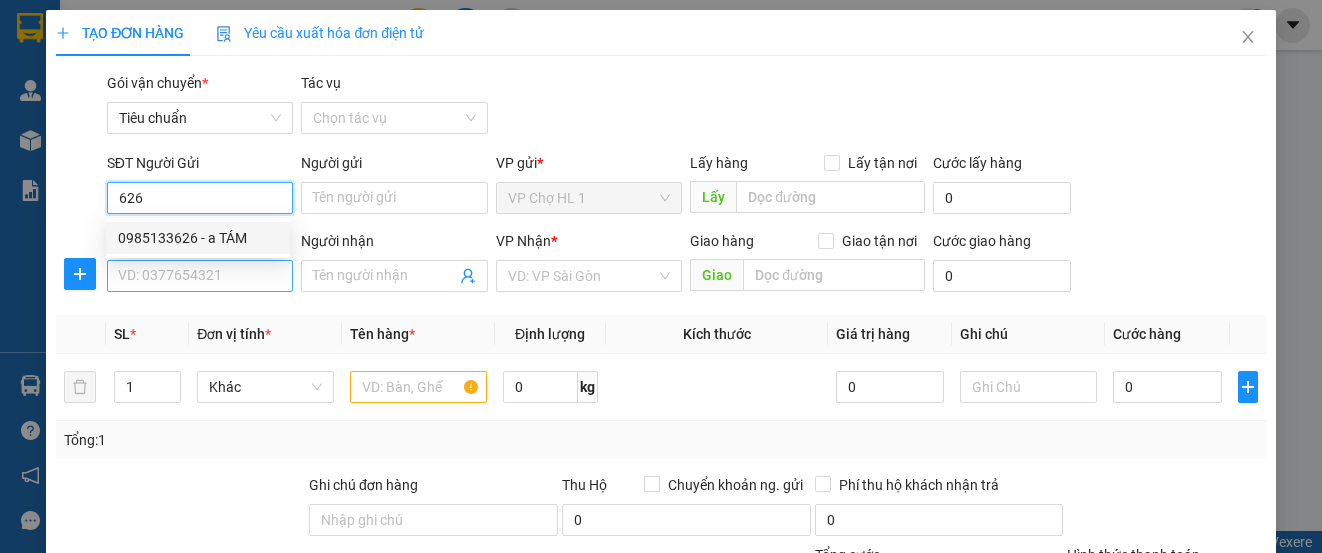 type on "0985133626" 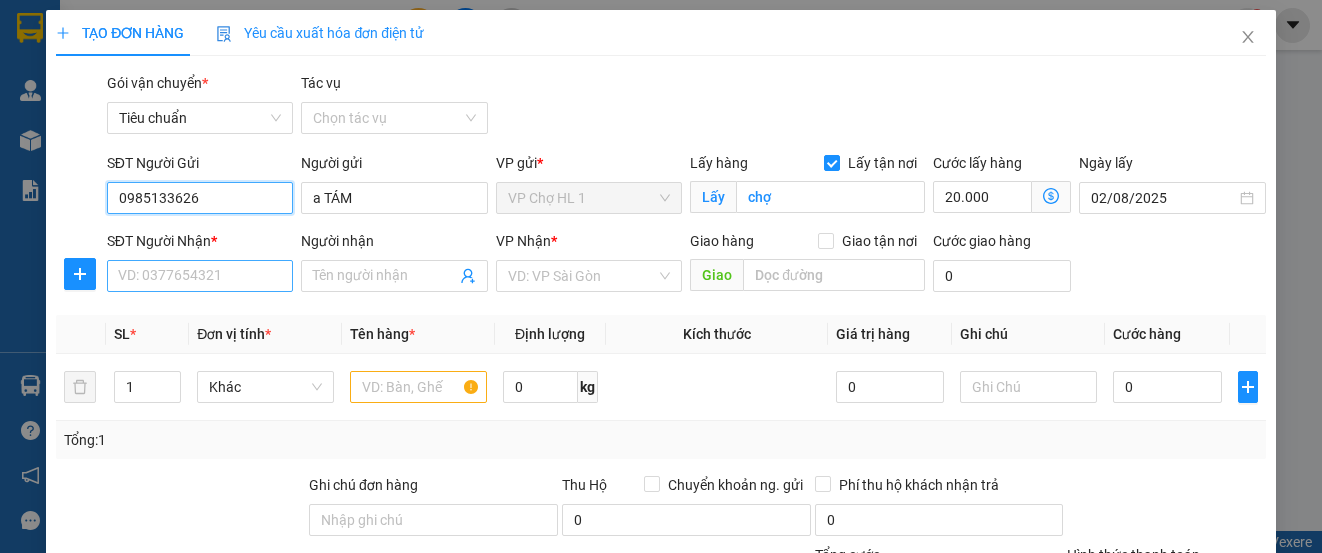 type on "0985133626" 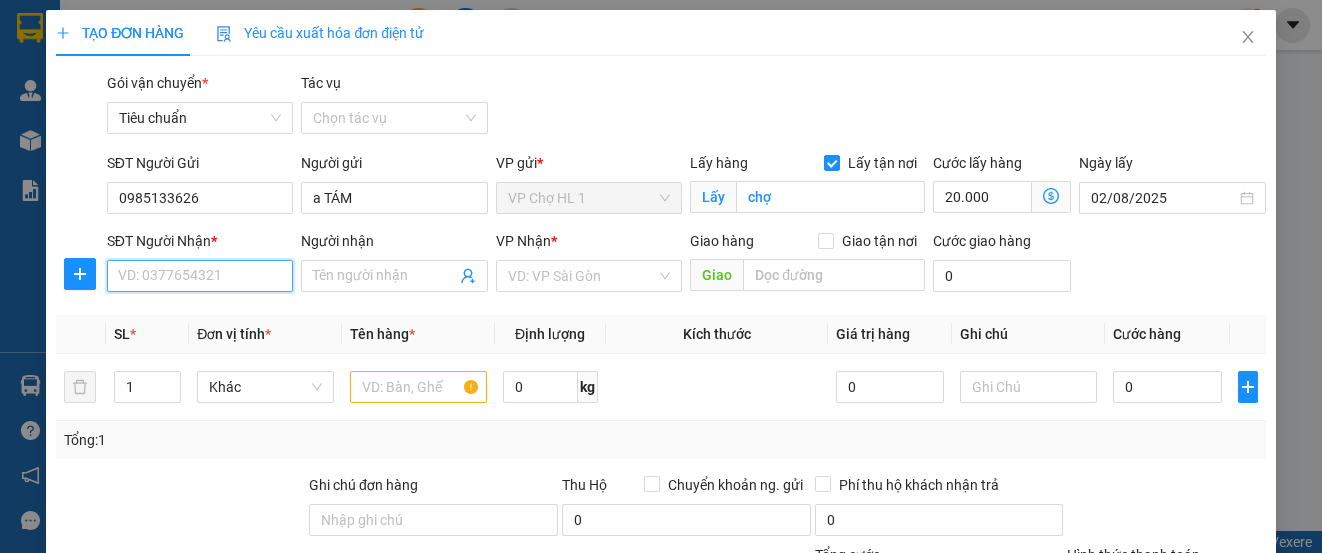 click on "SĐT Người Nhận  *" at bounding box center [200, 276] 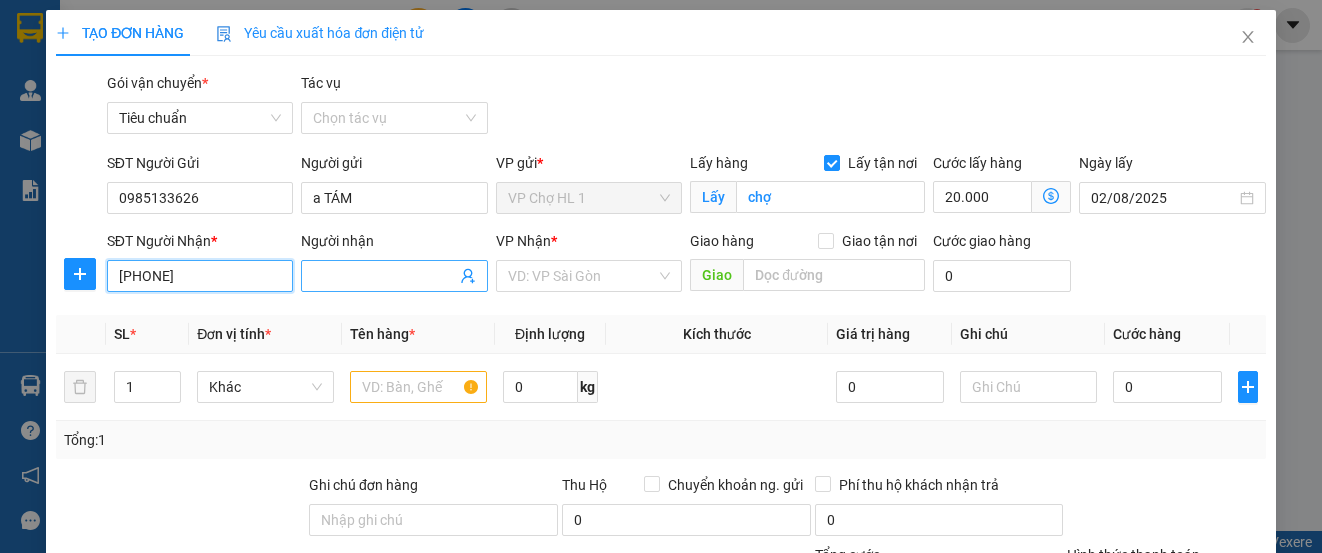 type on "[PHONE]" 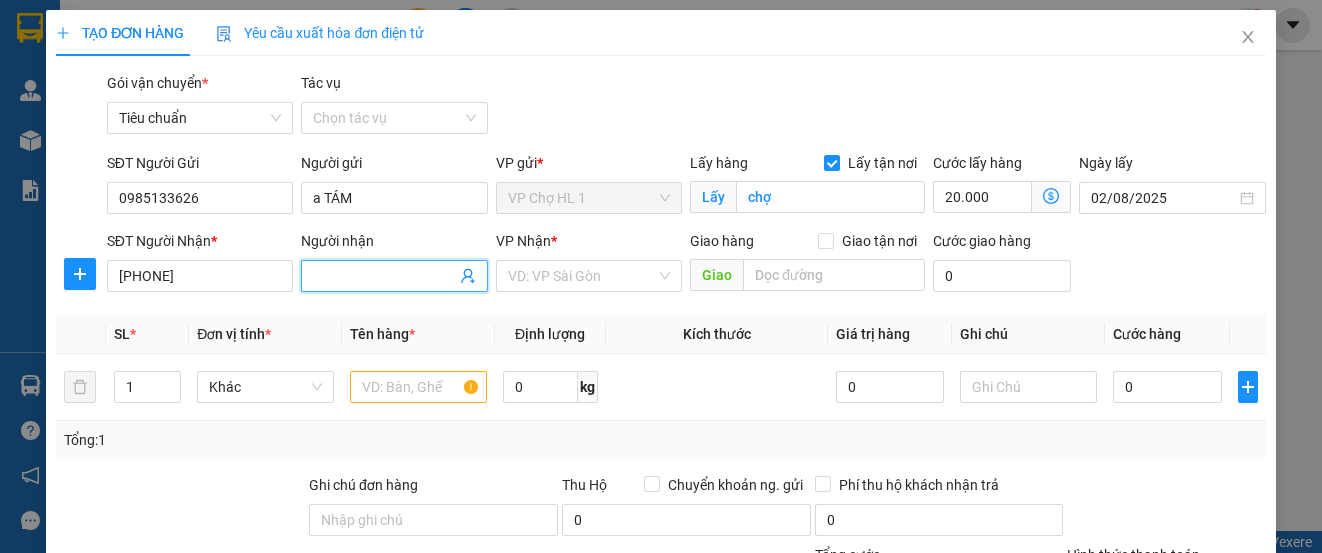 click on "Người nhận" at bounding box center (384, 276) 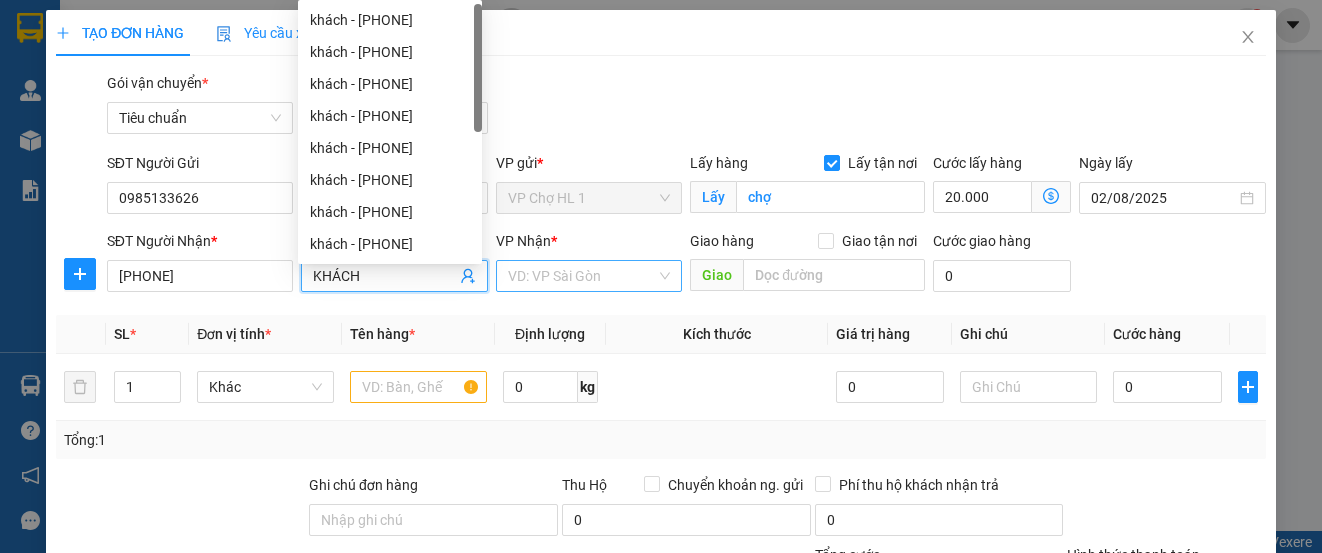 type on "KHÁCH" 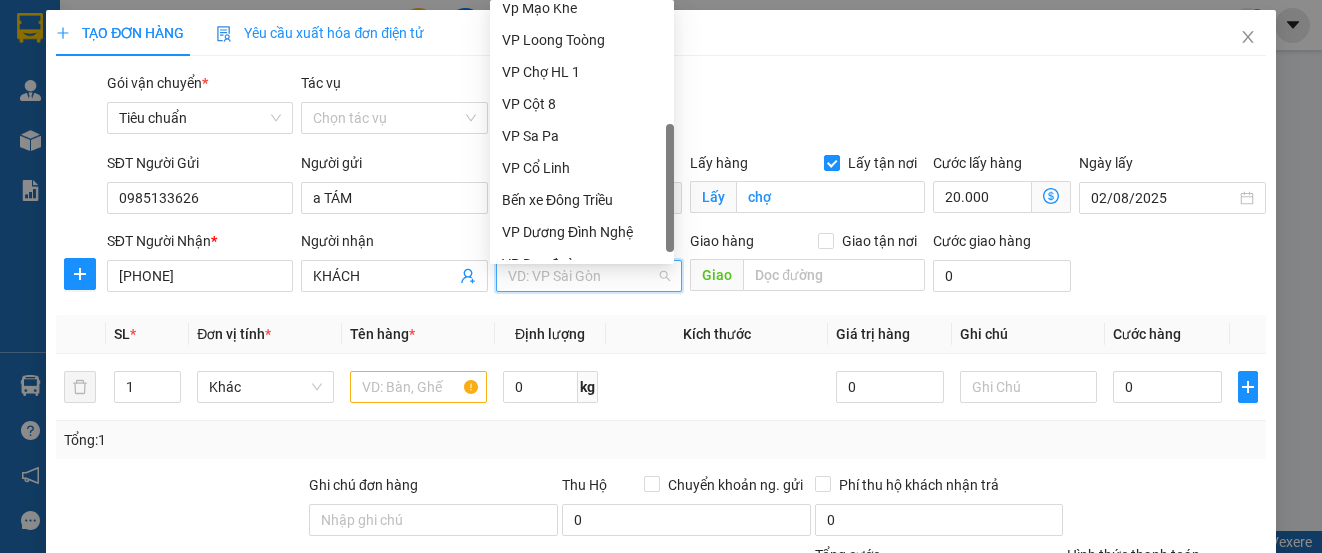 scroll, scrollTop: 320, scrollLeft: 0, axis: vertical 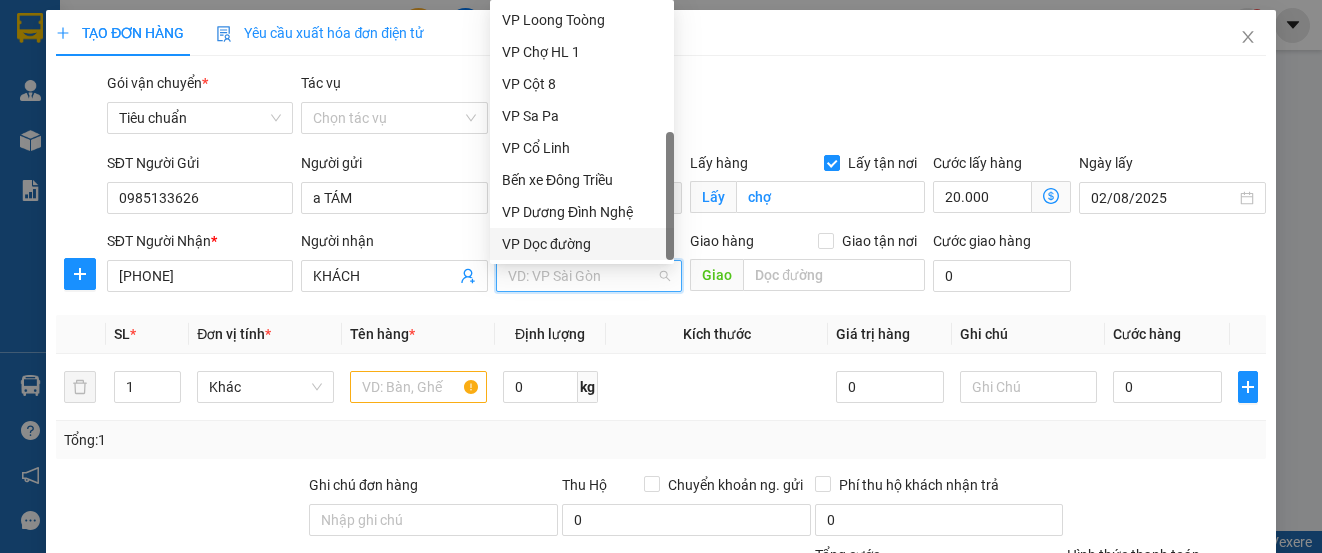 click on "VP Dọc đường" at bounding box center [582, 244] 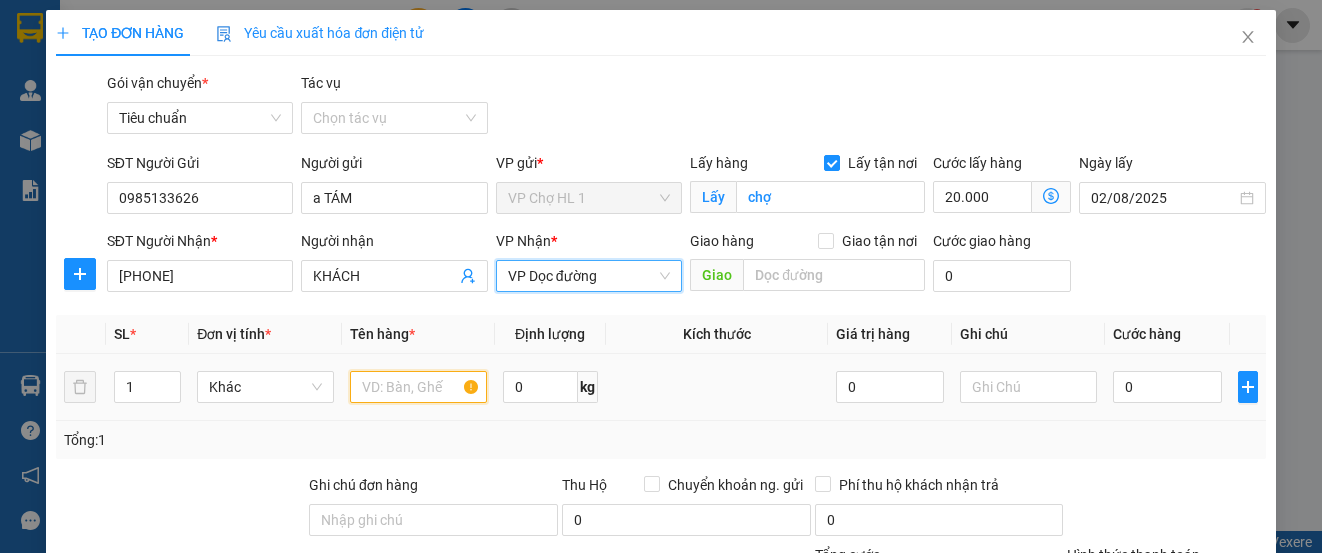 click at bounding box center (418, 387) 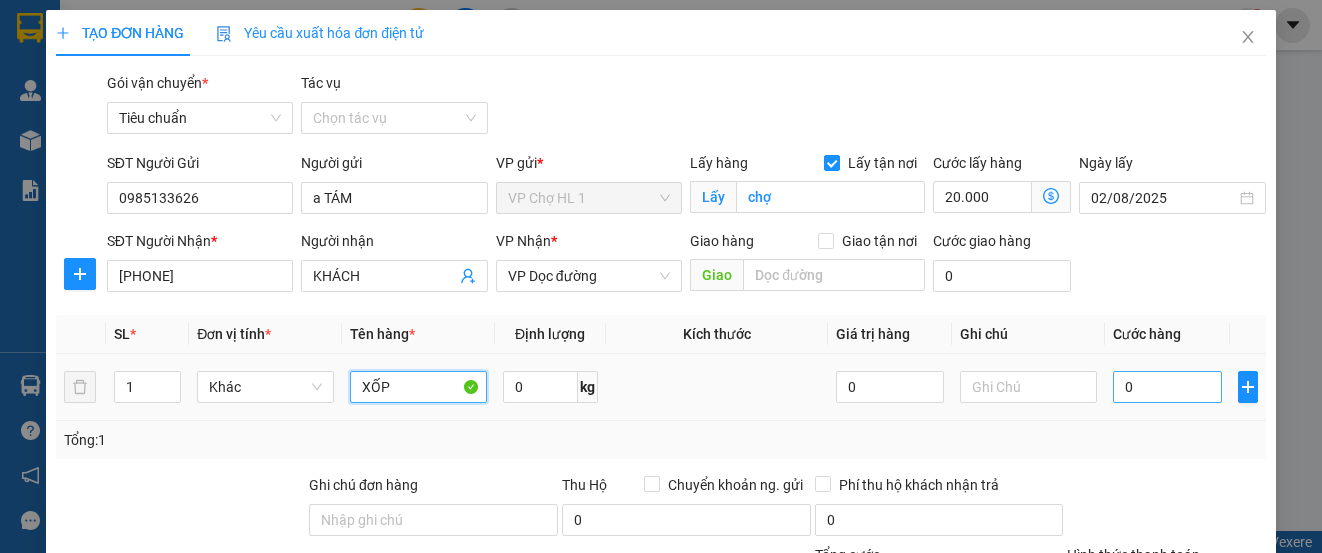 type on "XỐP" 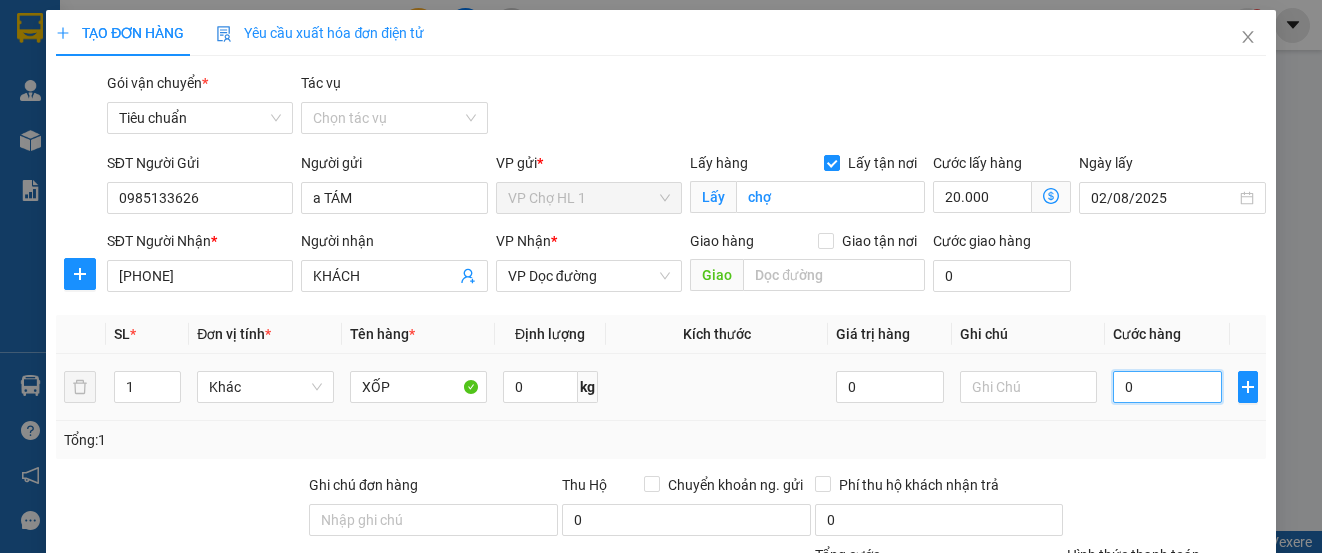 type on "4" 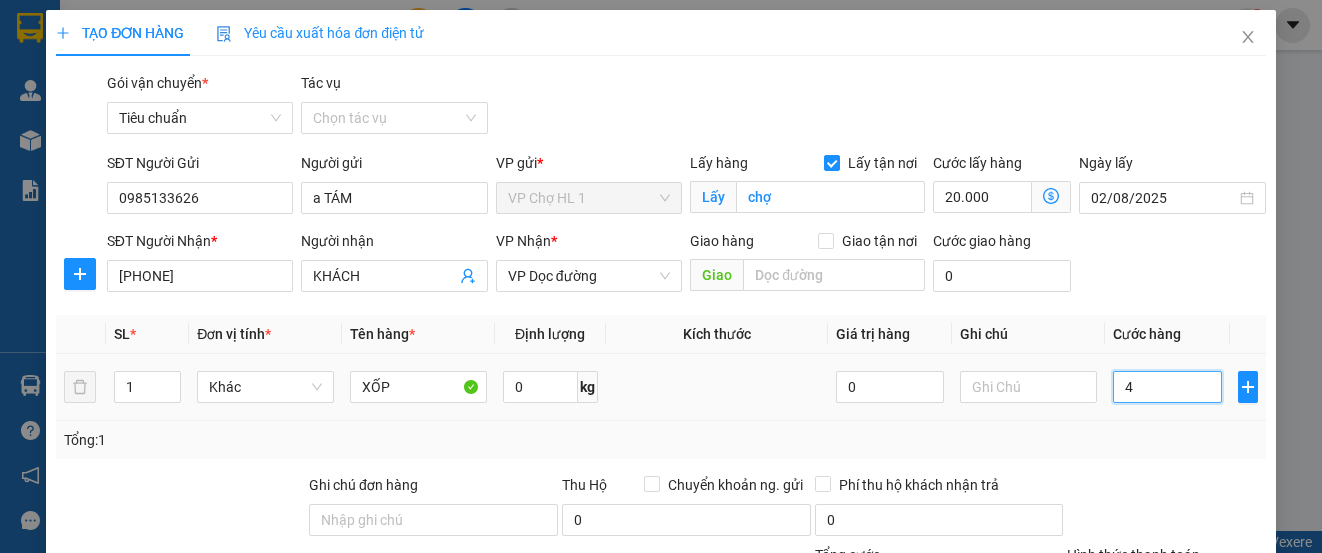 type on "20.004" 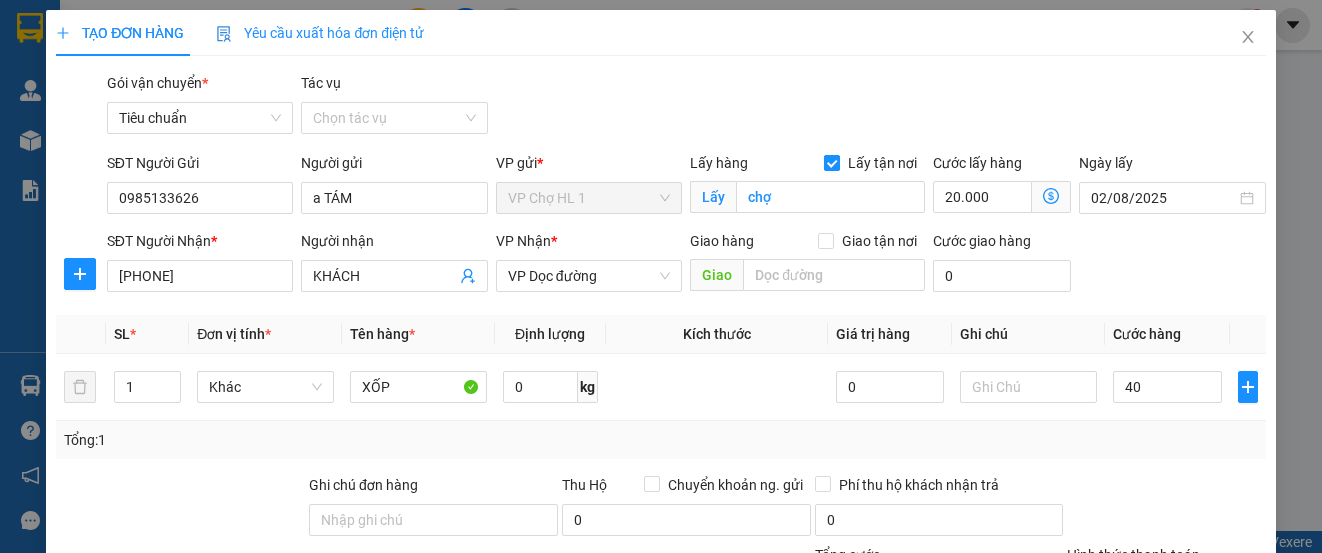 type on "40.000" 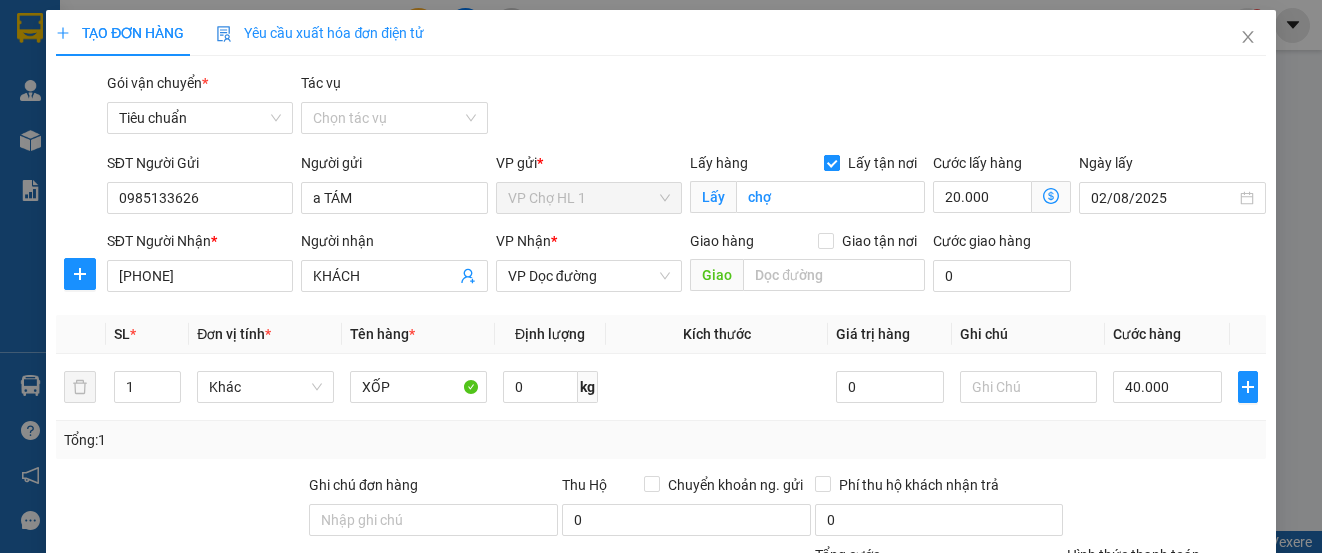 click on "Lấy tận nơi" at bounding box center (831, 162) 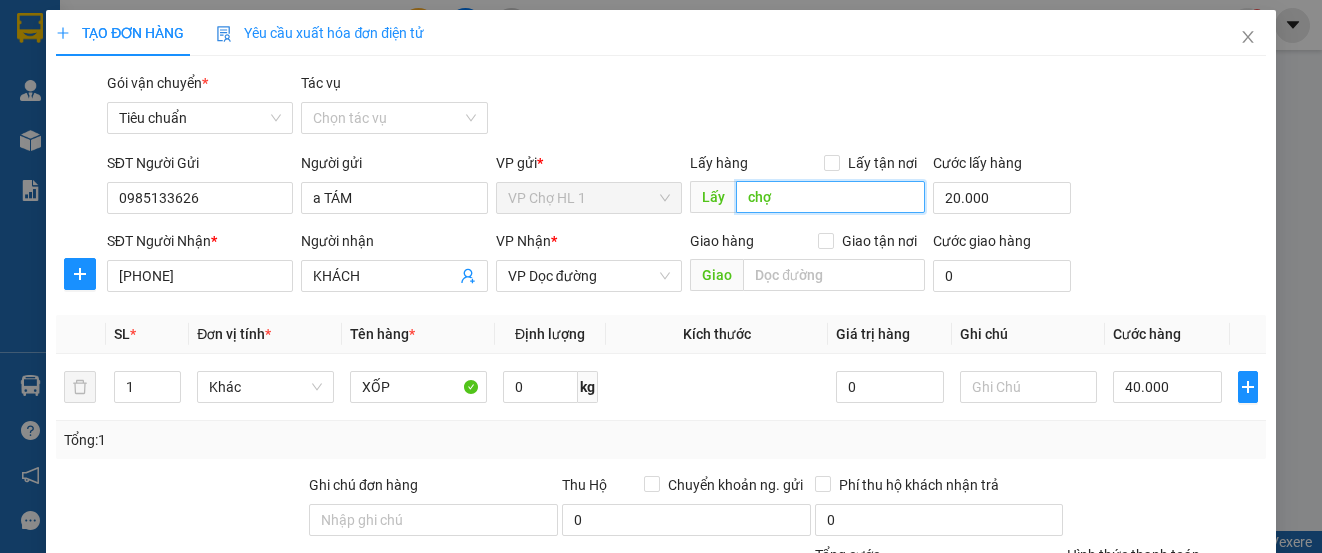 click on "chợ" at bounding box center [830, 197] 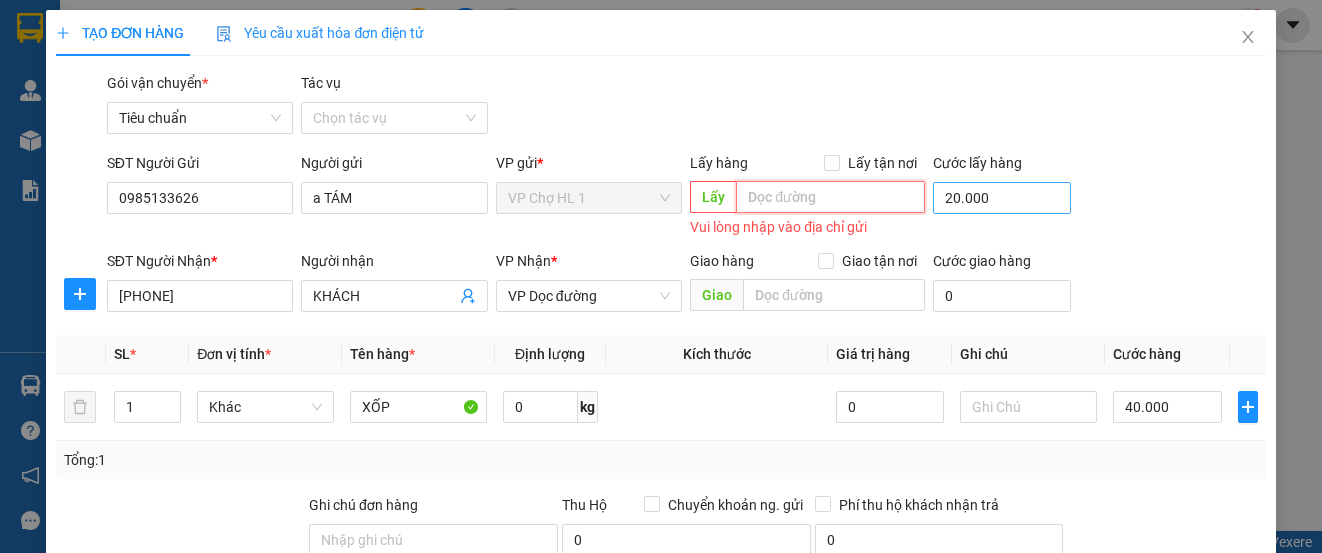 type 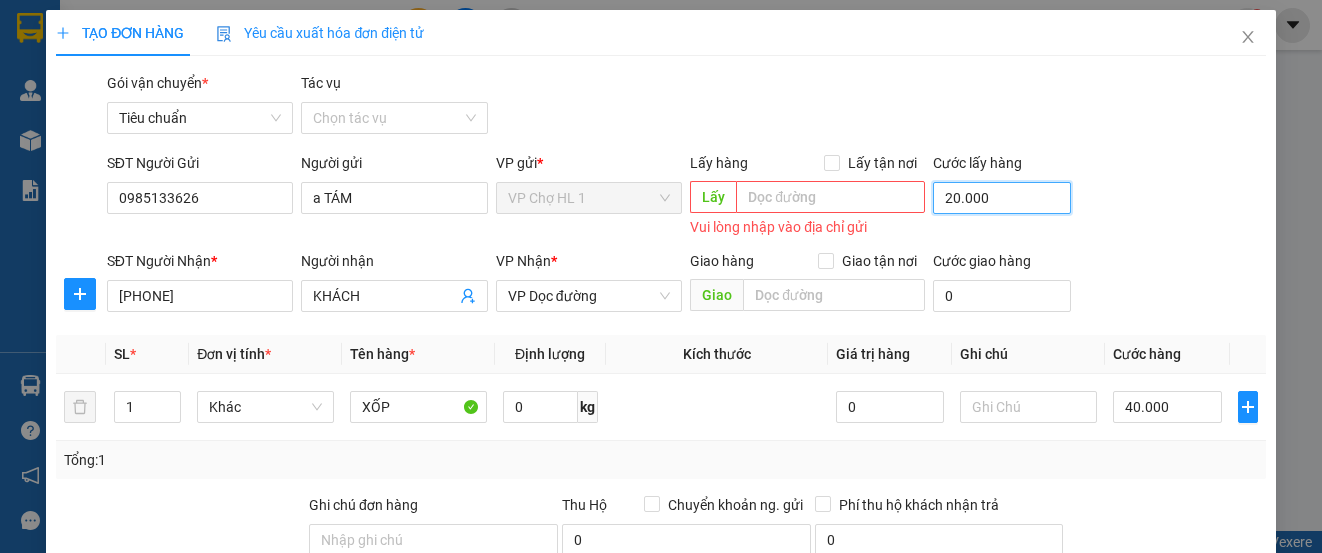 click on "20.000" at bounding box center (1002, 198) 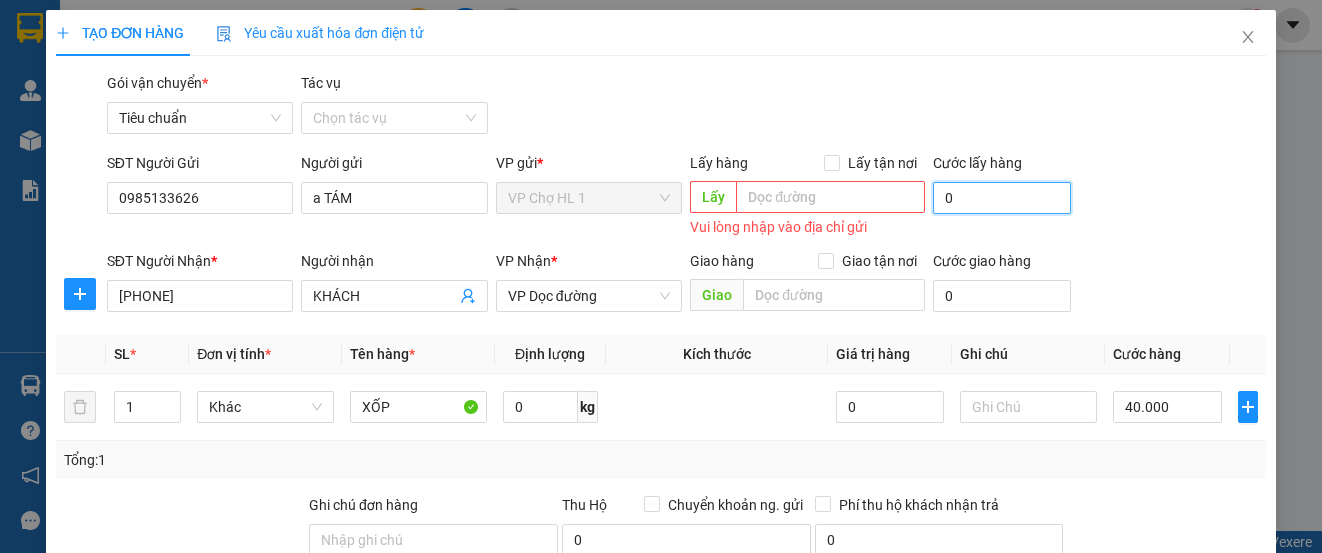 type on "40.000" 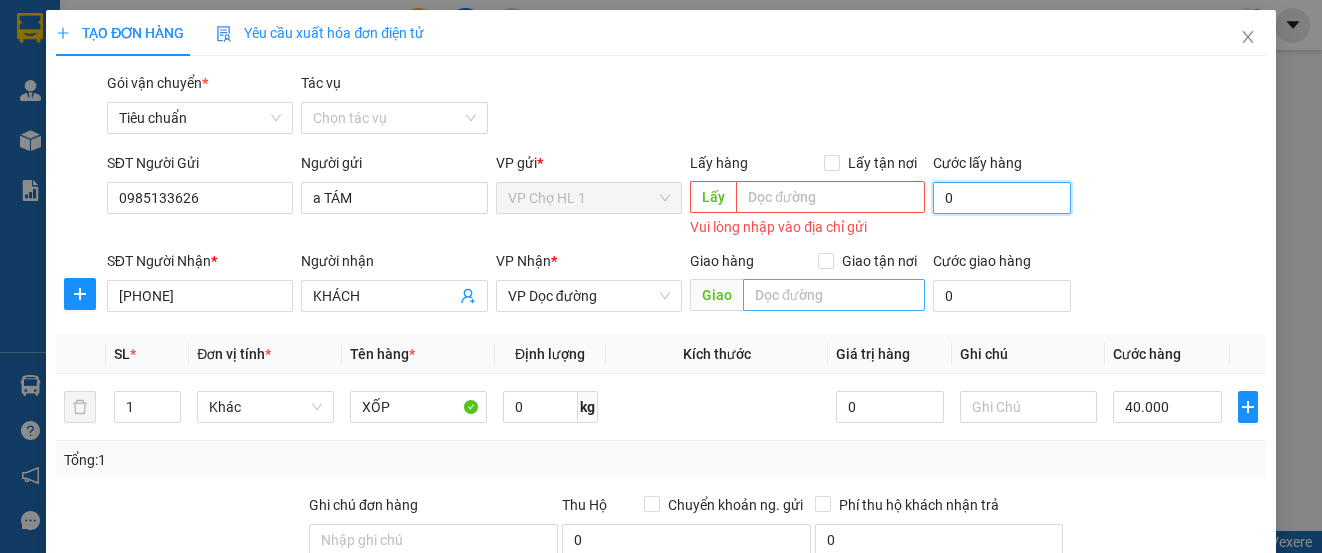 type on "0" 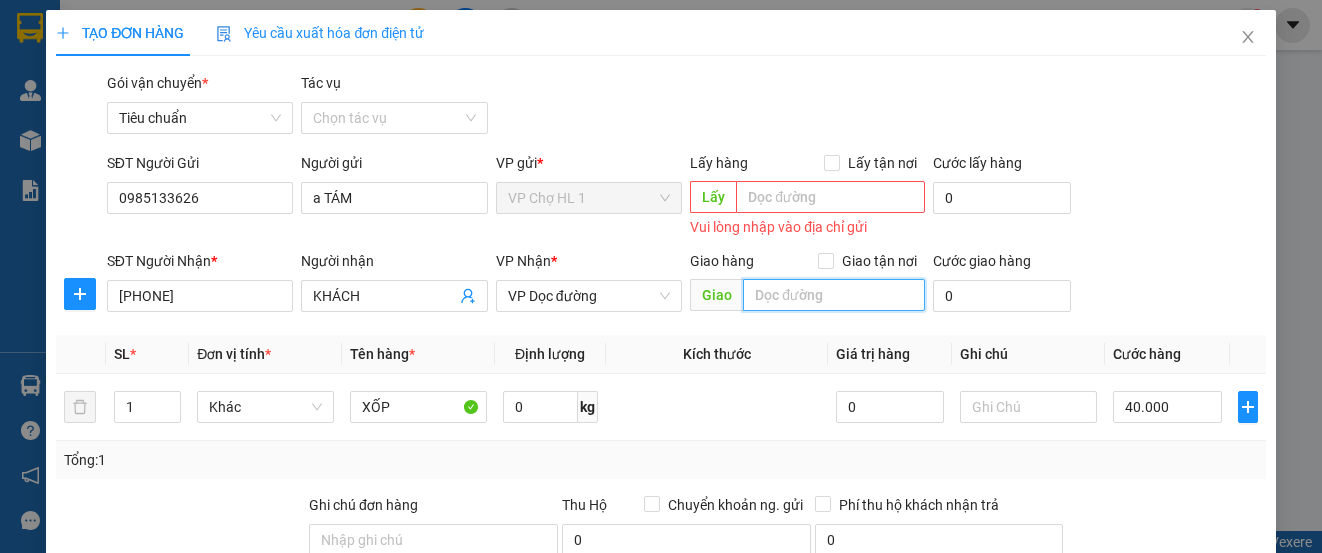 click at bounding box center [834, 295] 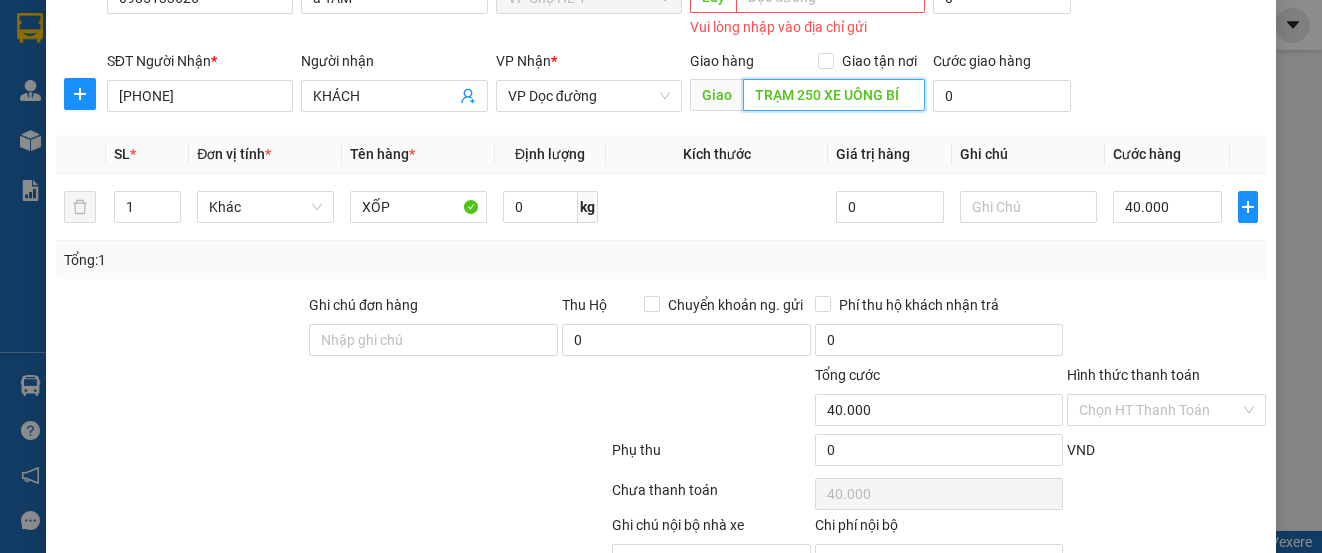scroll, scrollTop: 300, scrollLeft: 0, axis: vertical 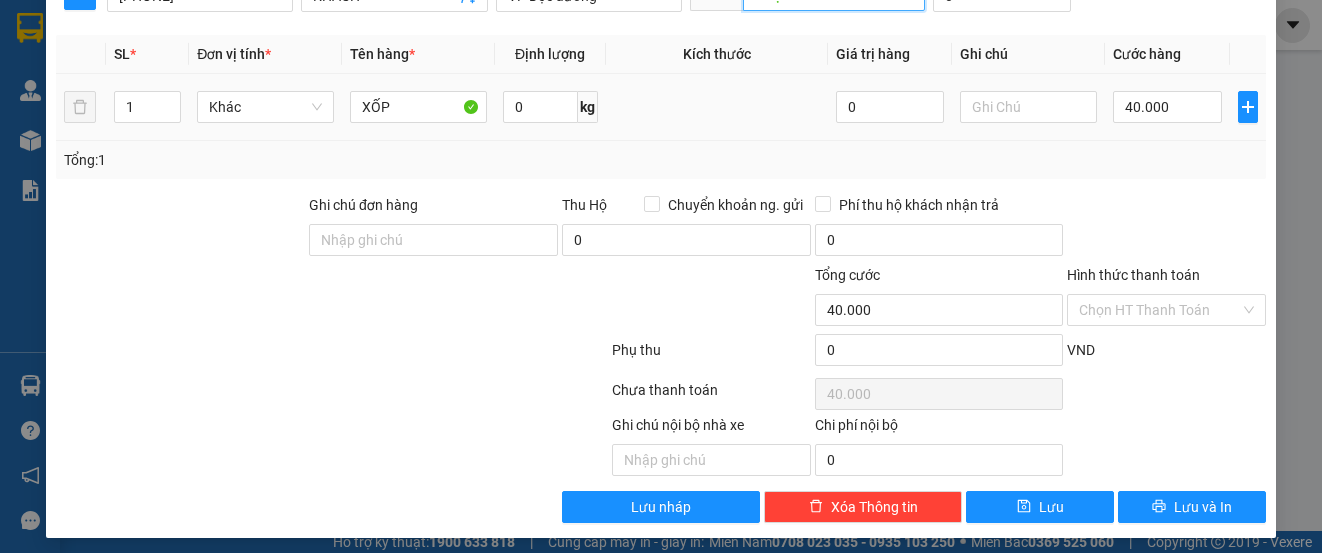 type on "TRẠM 250 XE UÔNG BÍ" 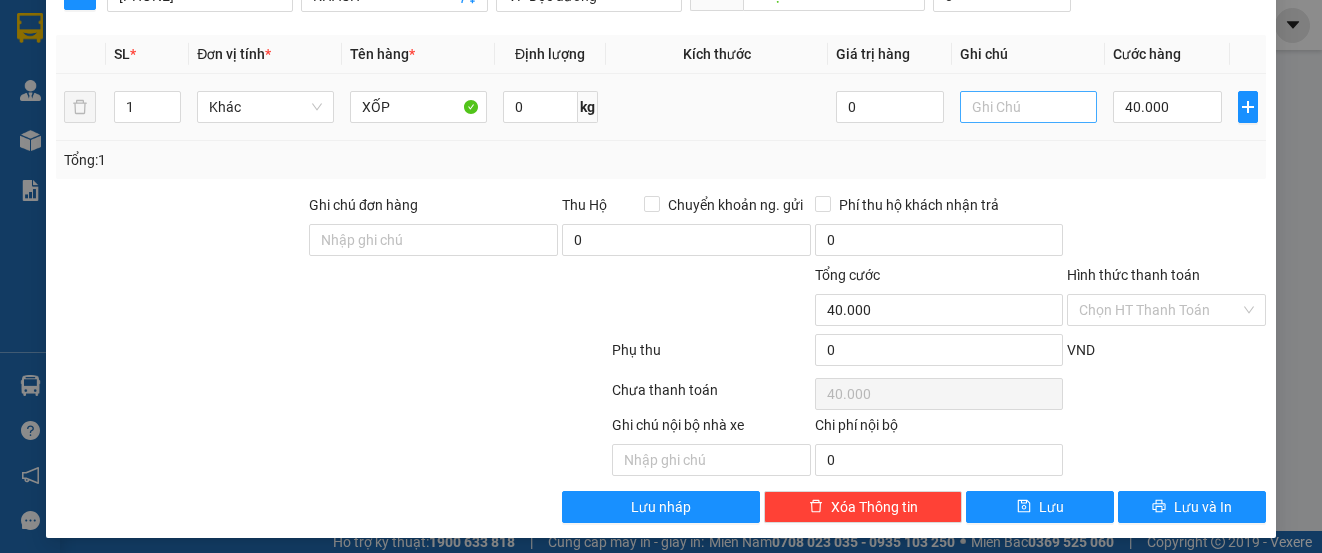drag, startPoint x: 1013, startPoint y: 90, endPoint x: 1010, endPoint y: 101, distance: 11.401754 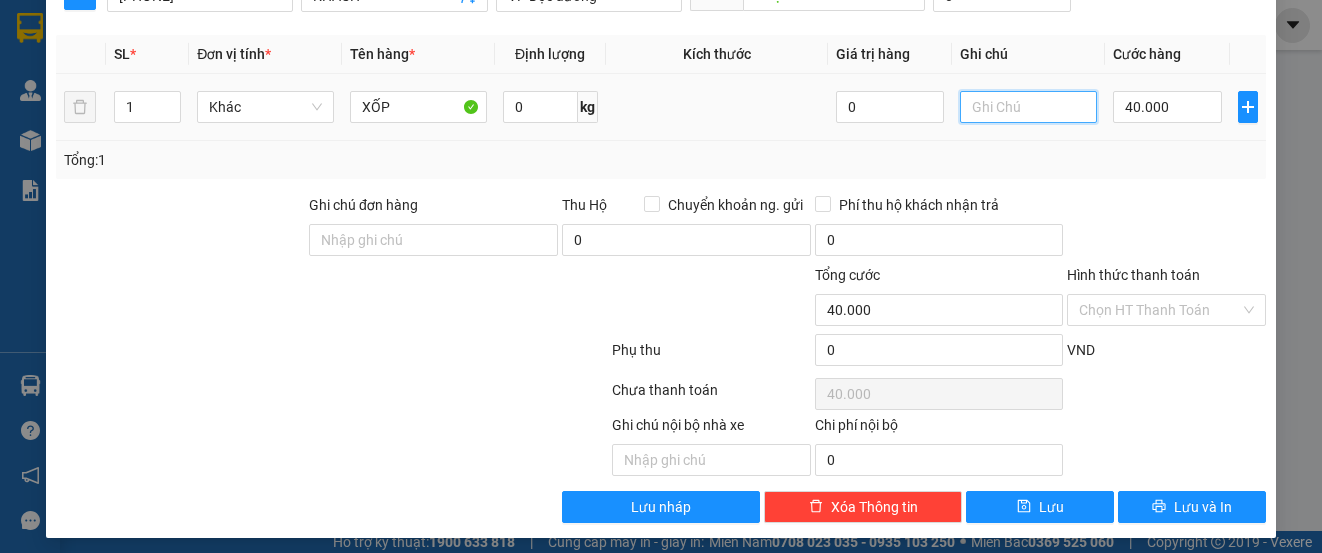 click at bounding box center [1028, 107] 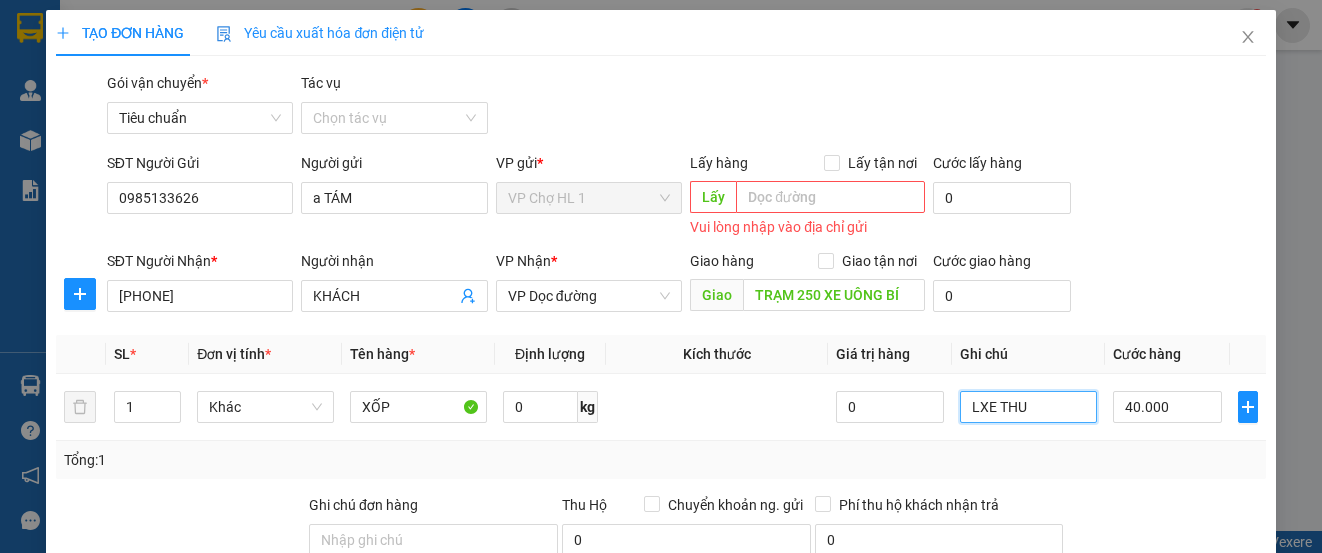 scroll, scrollTop: 300, scrollLeft: 0, axis: vertical 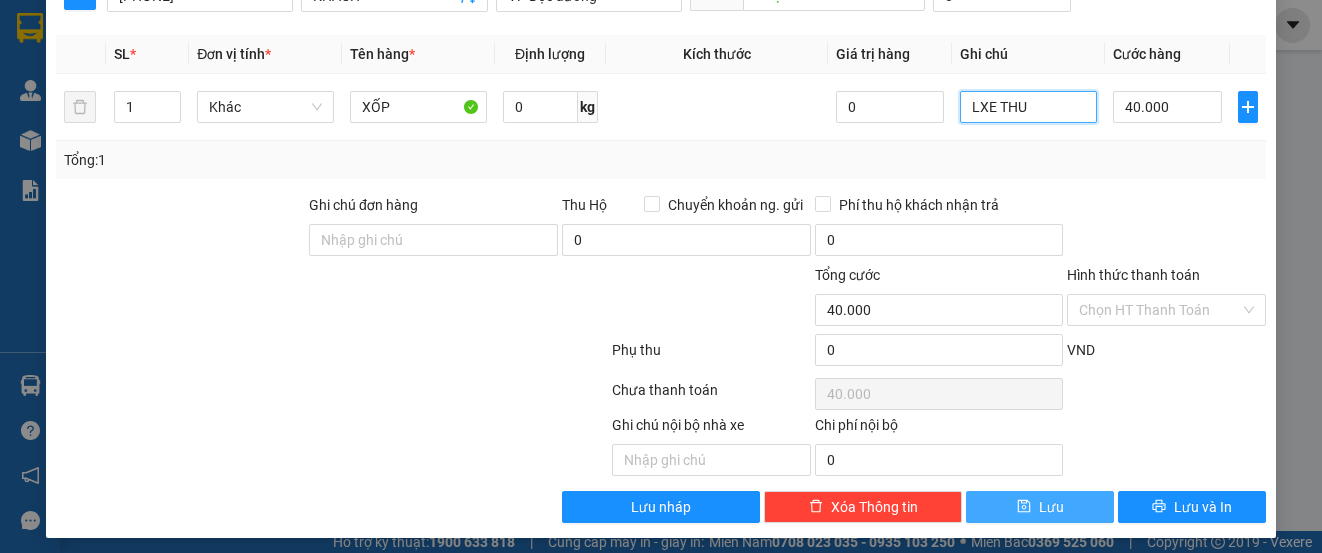 type on "LXE THU" 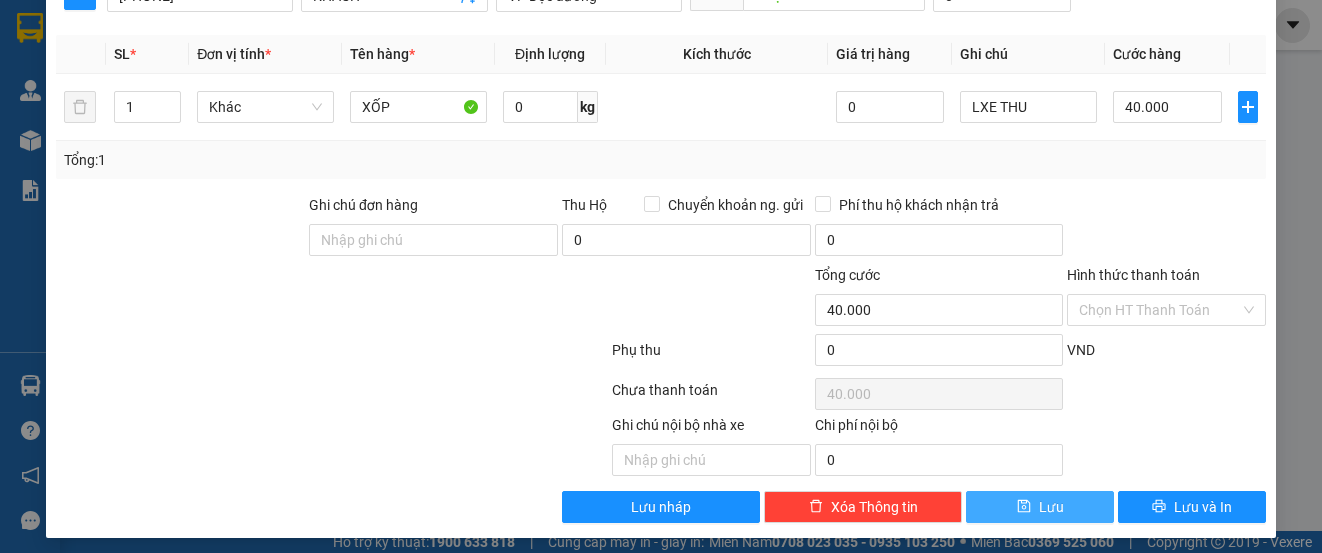 click on "Lưu" at bounding box center (1040, 507) 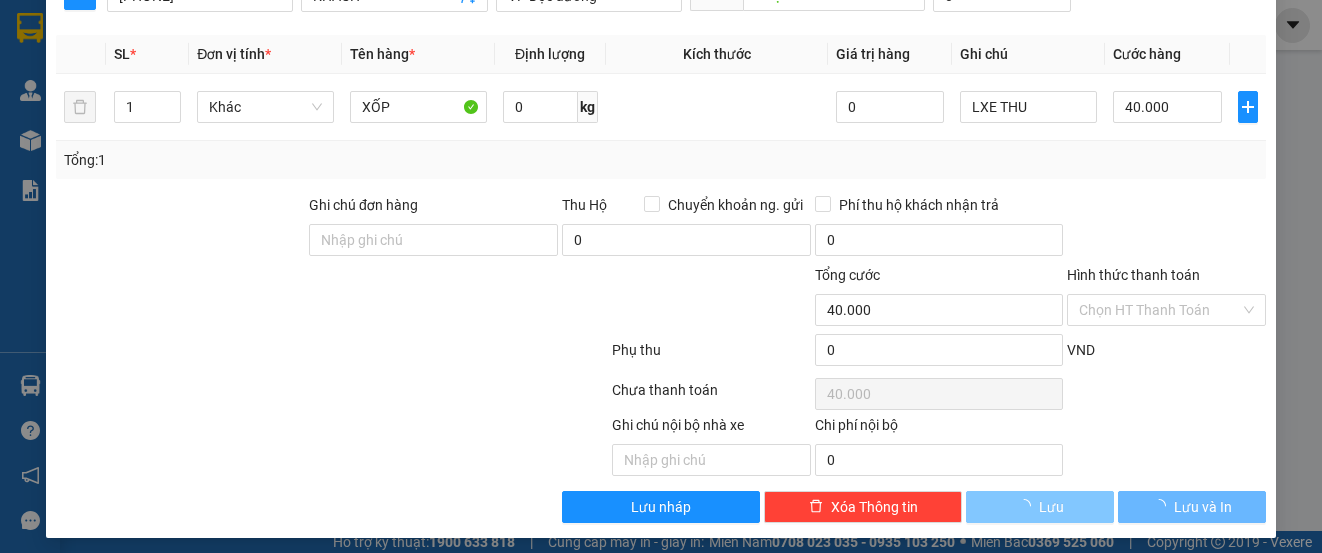 type 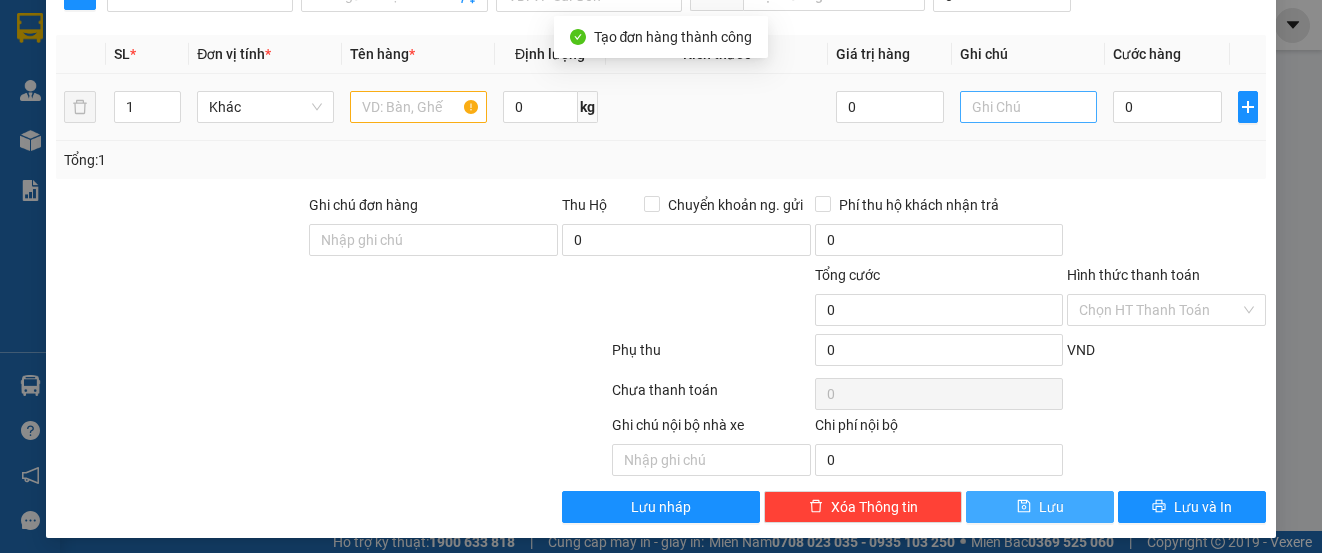 scroll, scrollTop: 0, scrollLeft: 0, axis: both 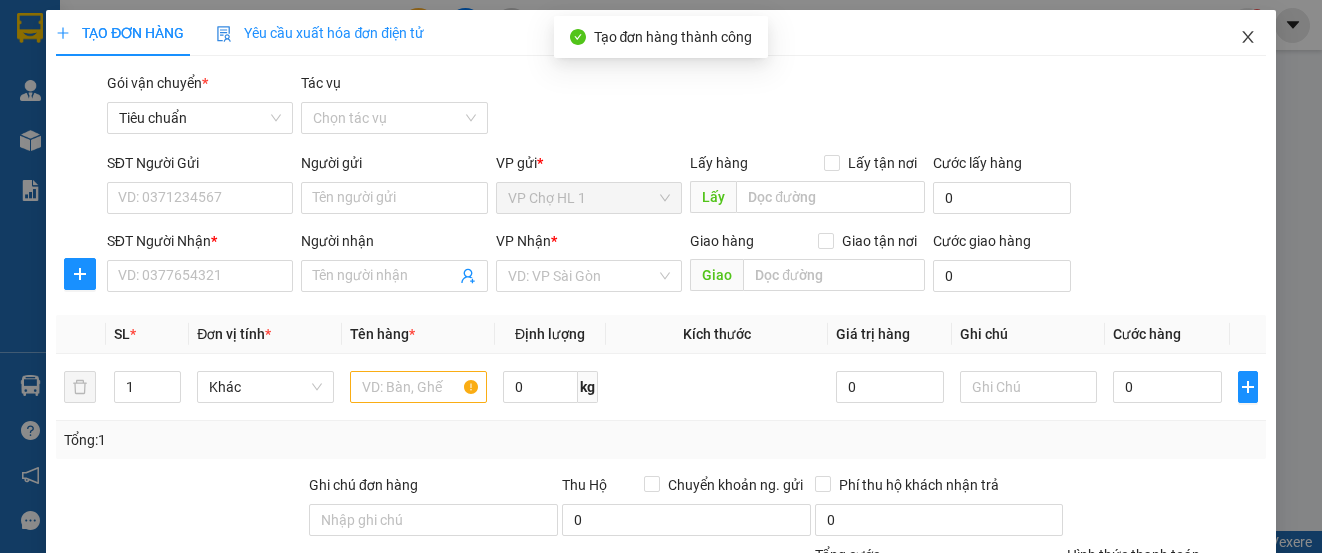 click 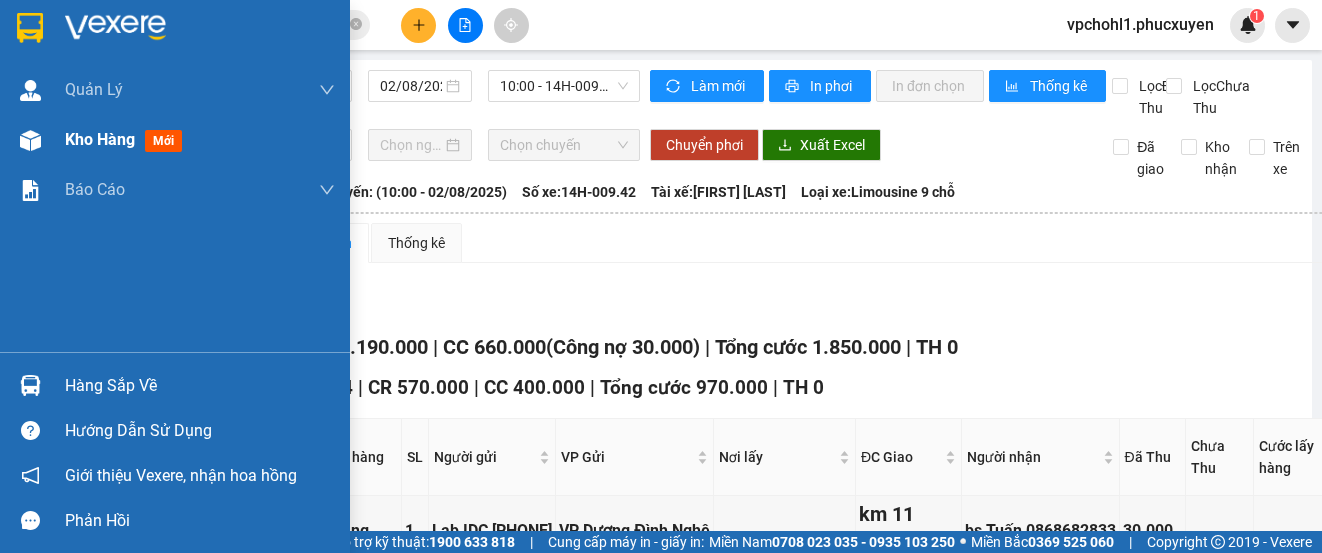 click on "Kho hàng" at bounding box center [100, 139] 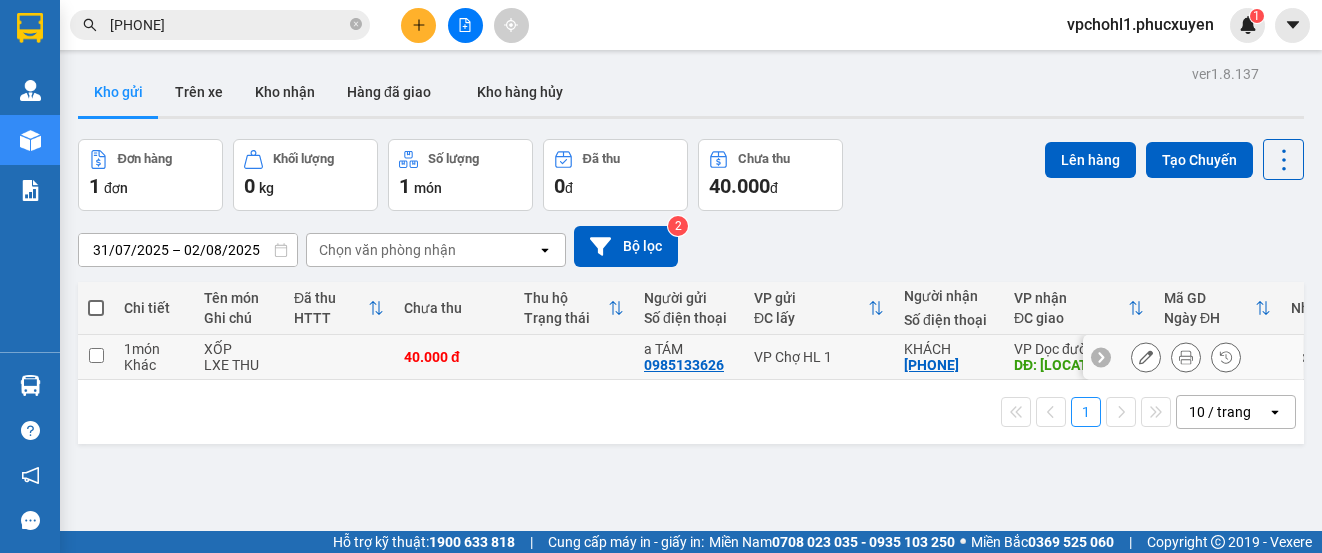 click at bounding box center (96, 355) 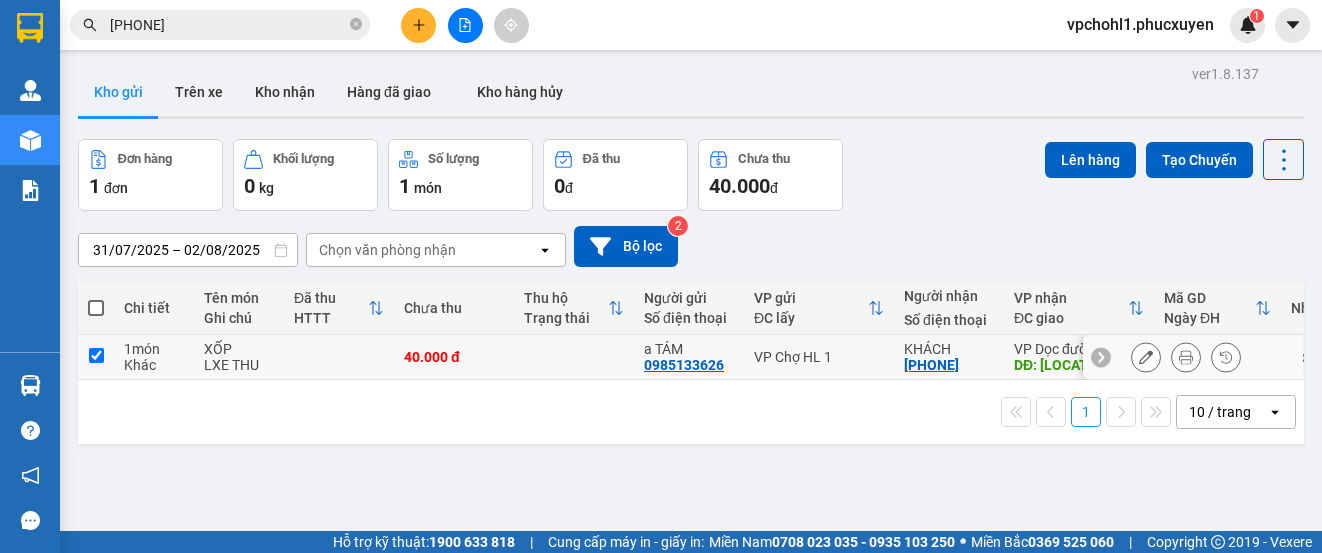 checkbox on "true" 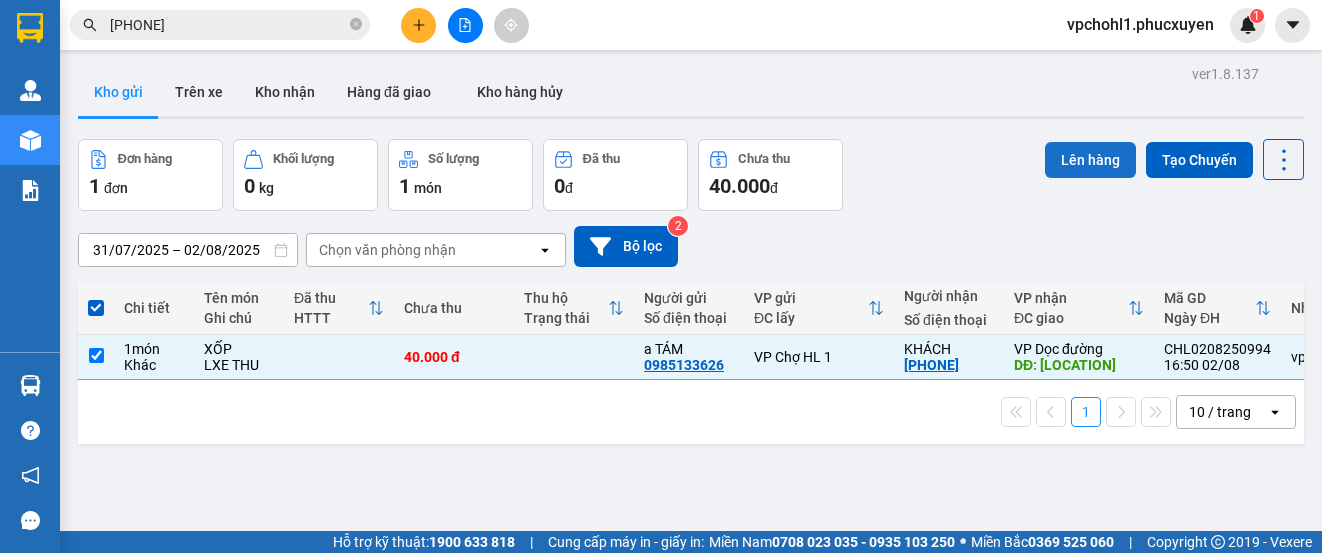 click on "Lên hàng" at bounding box center [1090, 160] 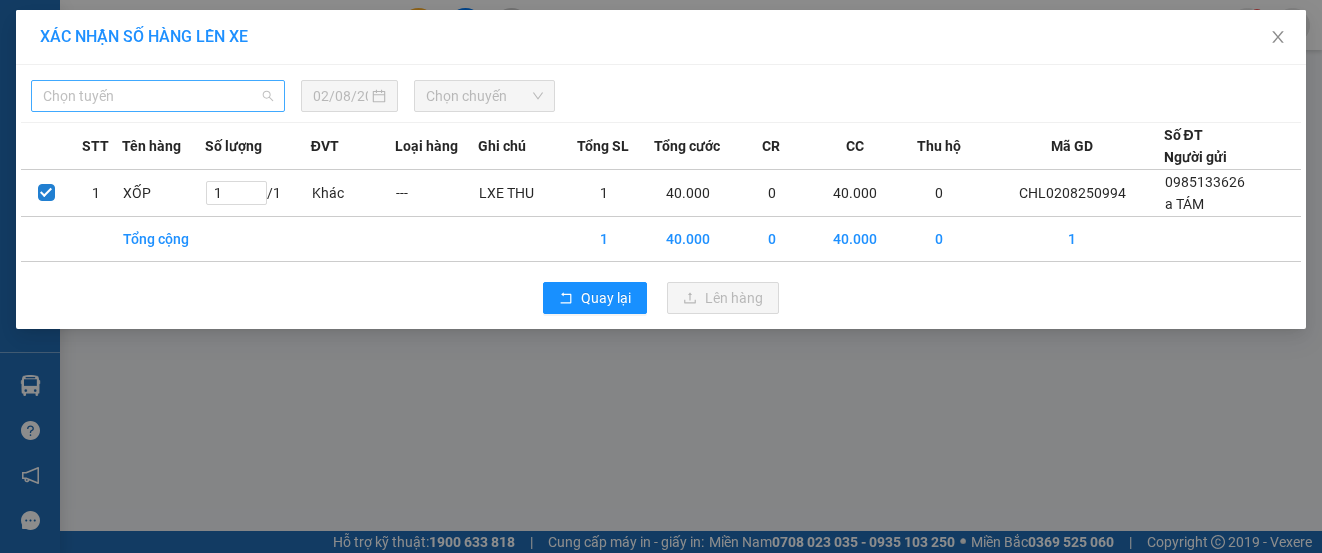 click on "Chọn tuyến" at bounding box center [158, 96] 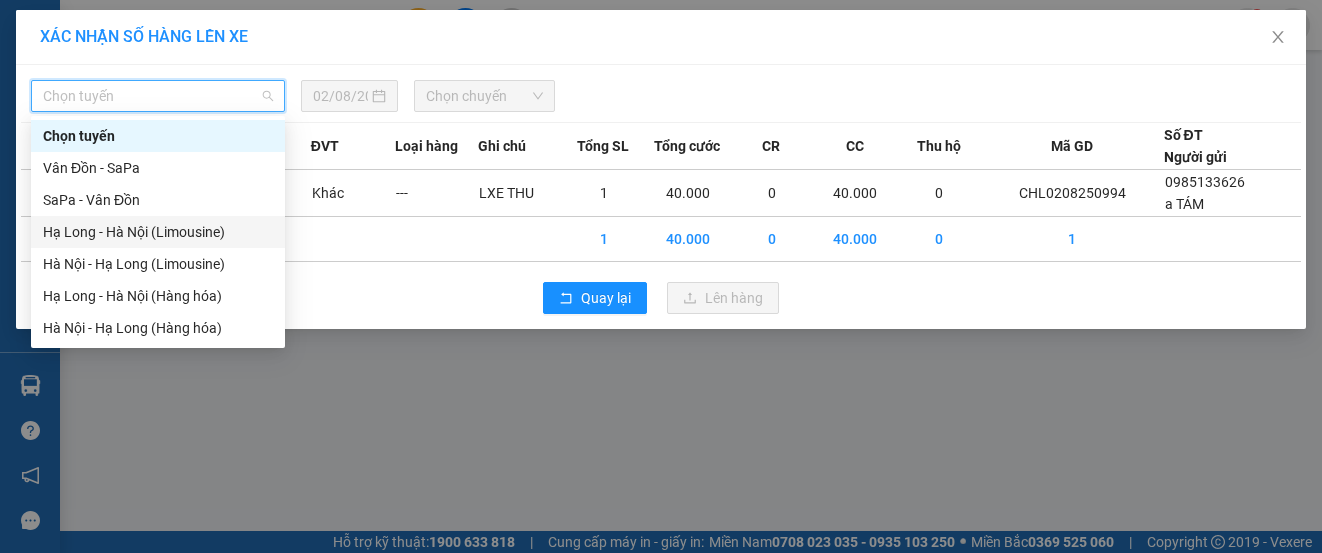 click on "Hạ Long - Hà Nội (Limousine)" at bounding box center (158, 232) 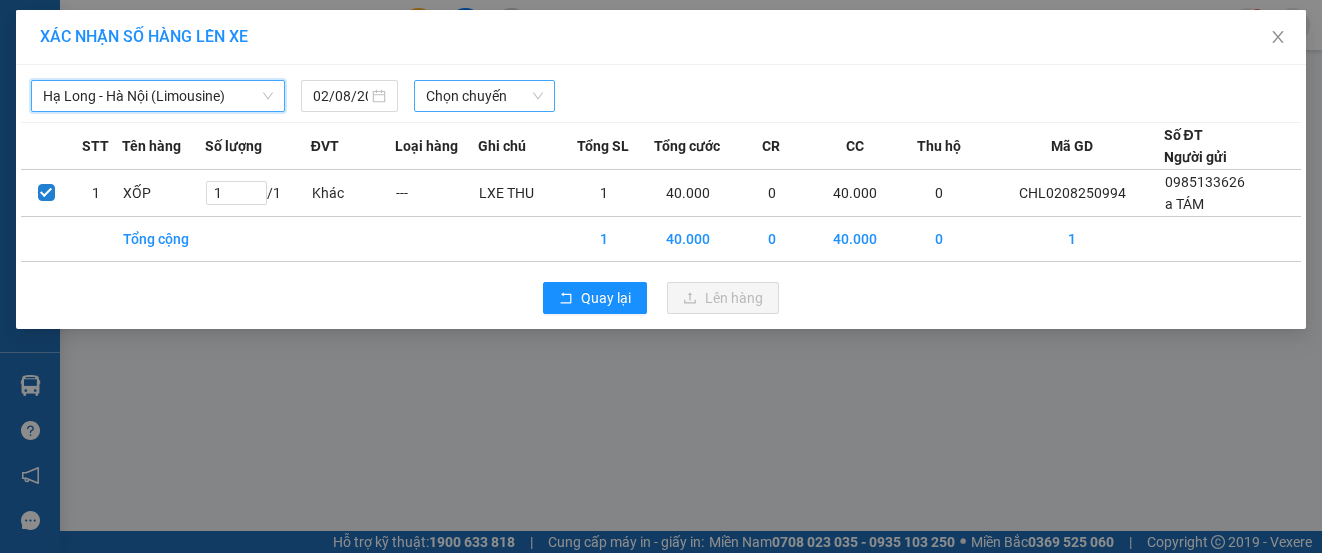 click on "Chọn chuyến" at bounding box center [485, 96] 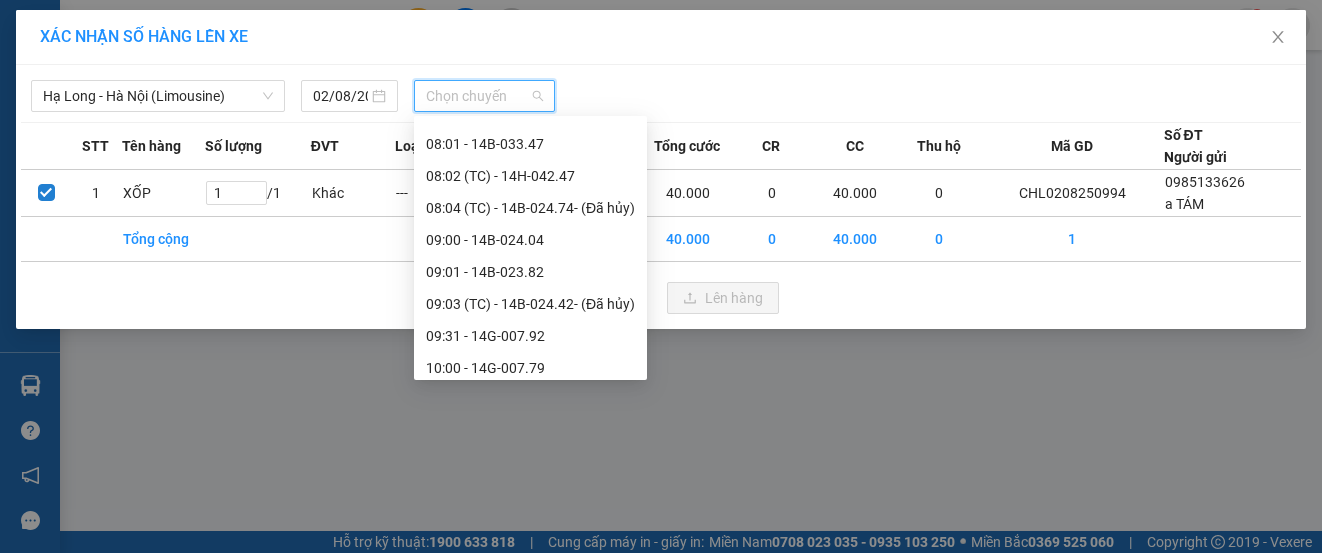 scroll, scrollTop: 900, scrollLeft: 0, axis: vertical 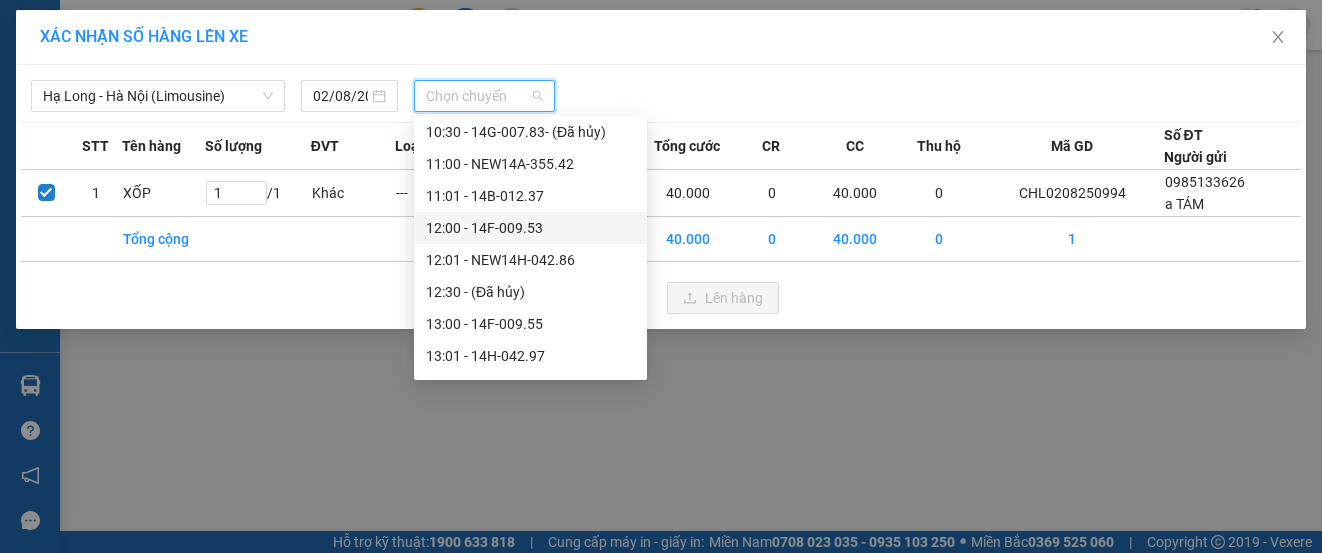 click on "Hạ Long - Hà Nội (Limousine)" at bounding box center [158, 96] 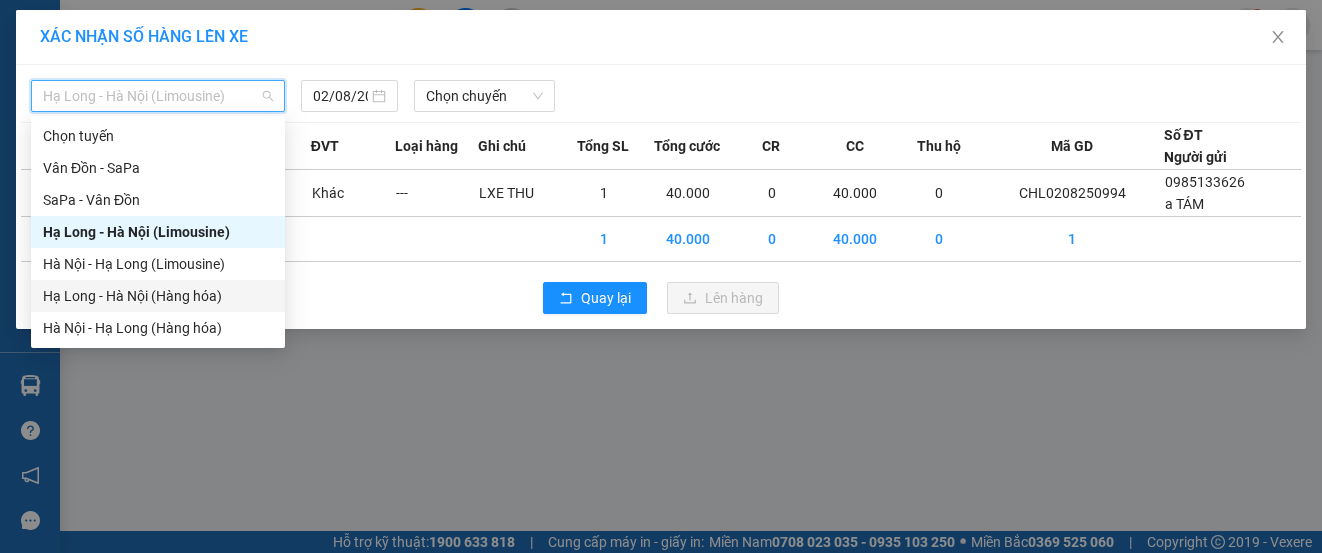 drag, startPoint x: 198, startPoint y: 294, endPoint x: 400, endPoint y: 188, distance: 228.12277 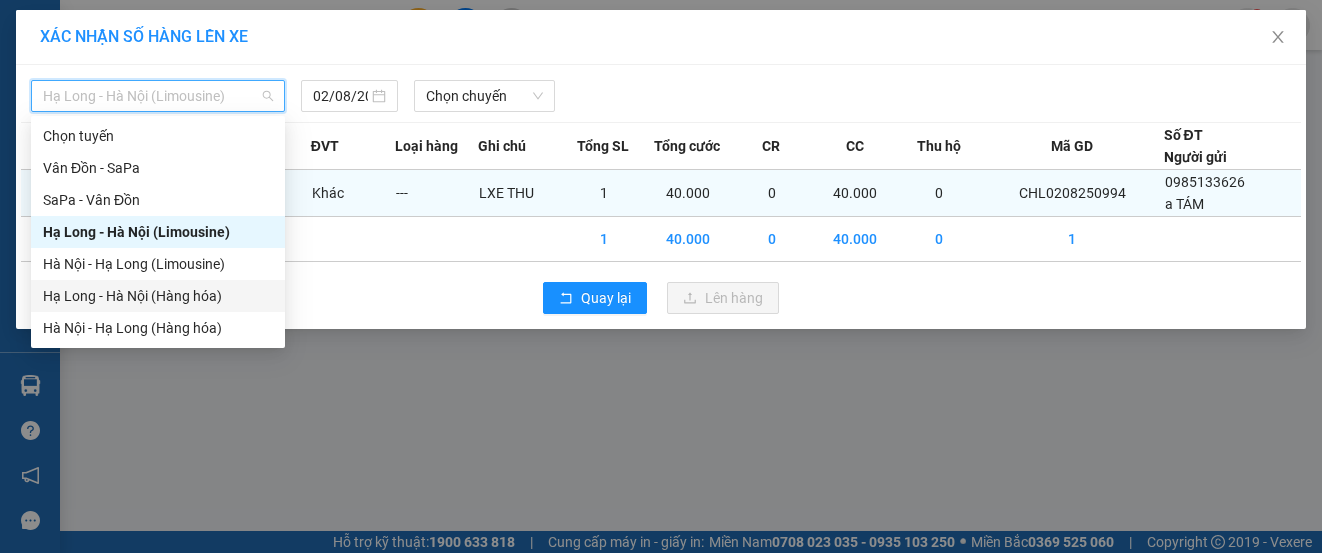 click on "Hạ Long - Hà Nội (Hàng hóa)" at bounding box center (158, 296) 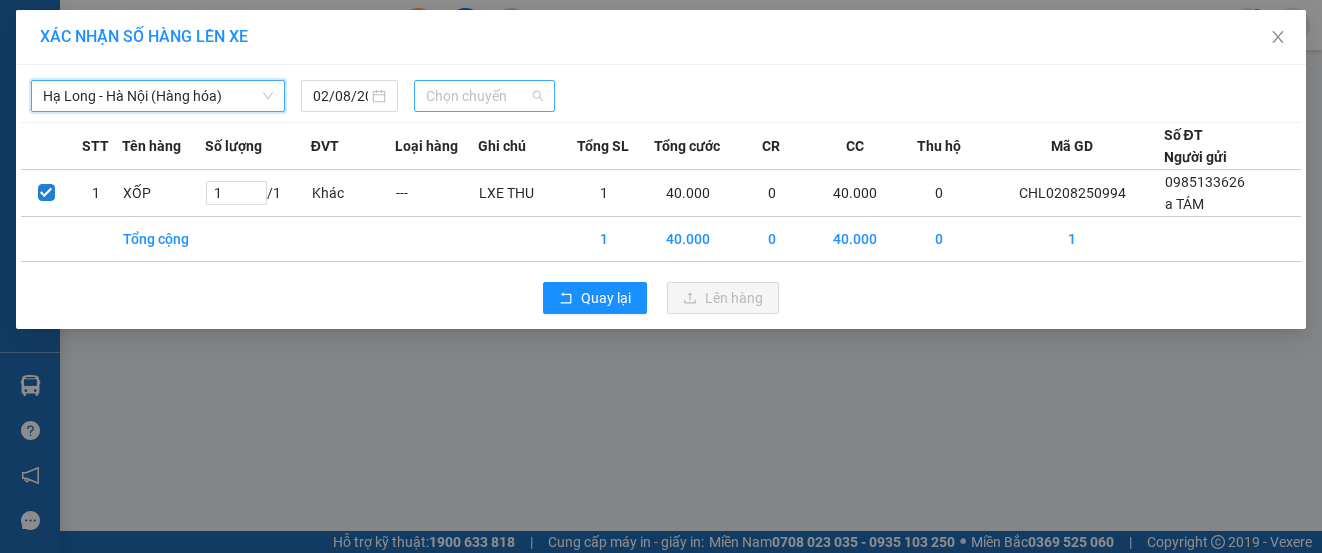 click on "Chọn chuyến" at bounding box center [485, 96] 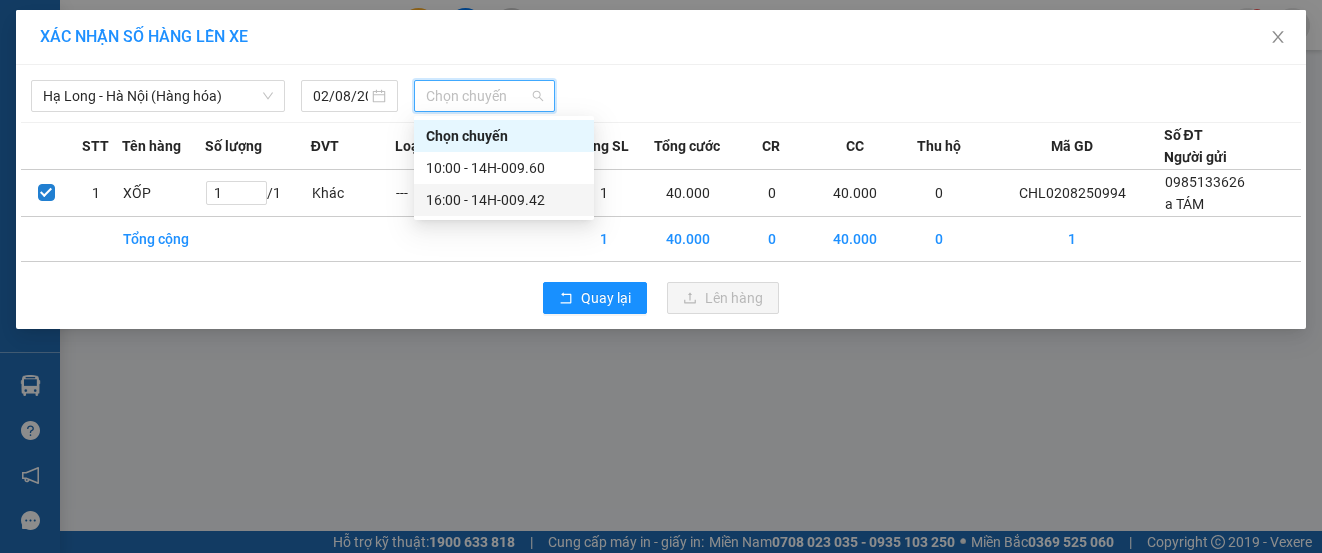 drag, startPoint x: 446, startPoint y: 206, endPoint x: 709, endPoint y: 319, distance: 286.24814 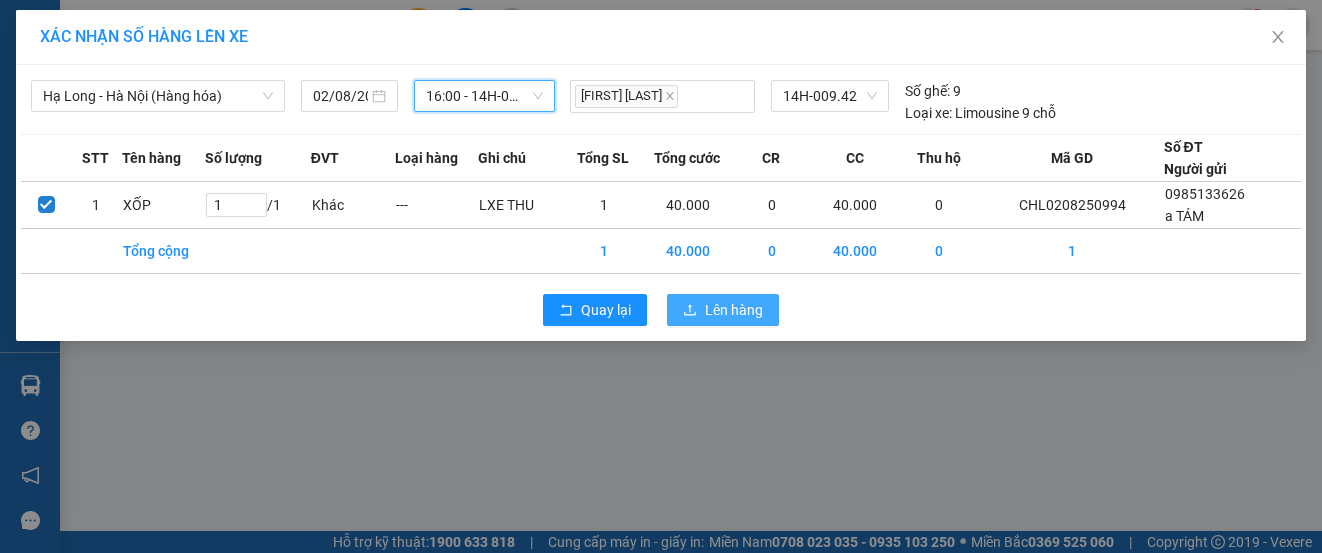 click on "Lên hàng" at bounding box center [734, 310] 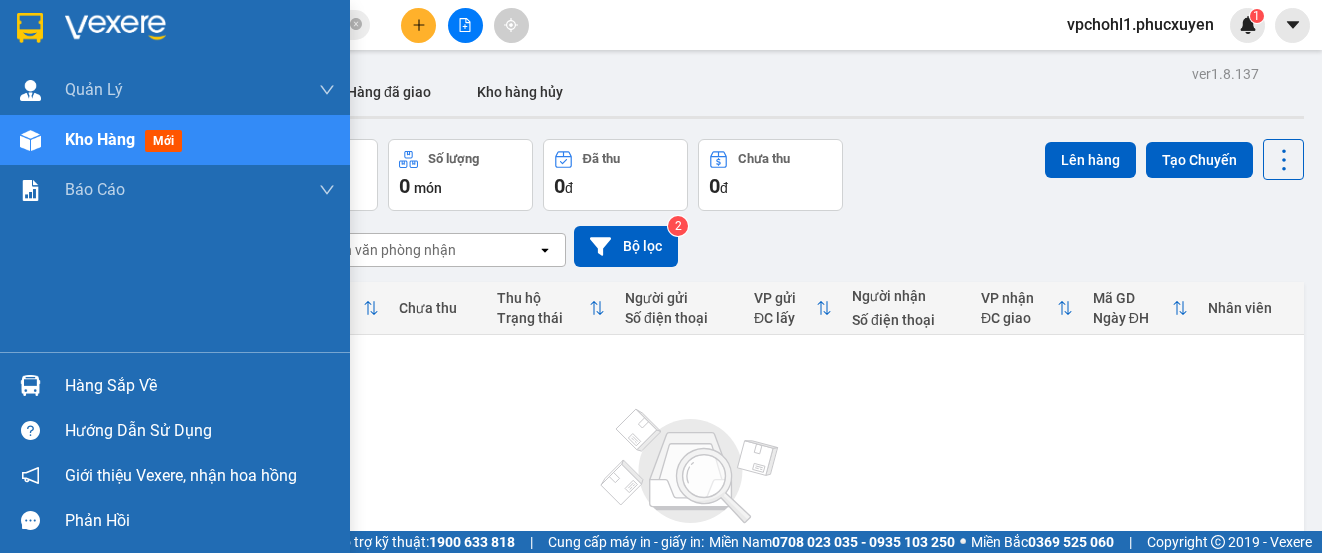 drag, startPoint x: 77, startPoint y: 396, endPoint x: 103, endPoint y: 392, distance: 26.305893 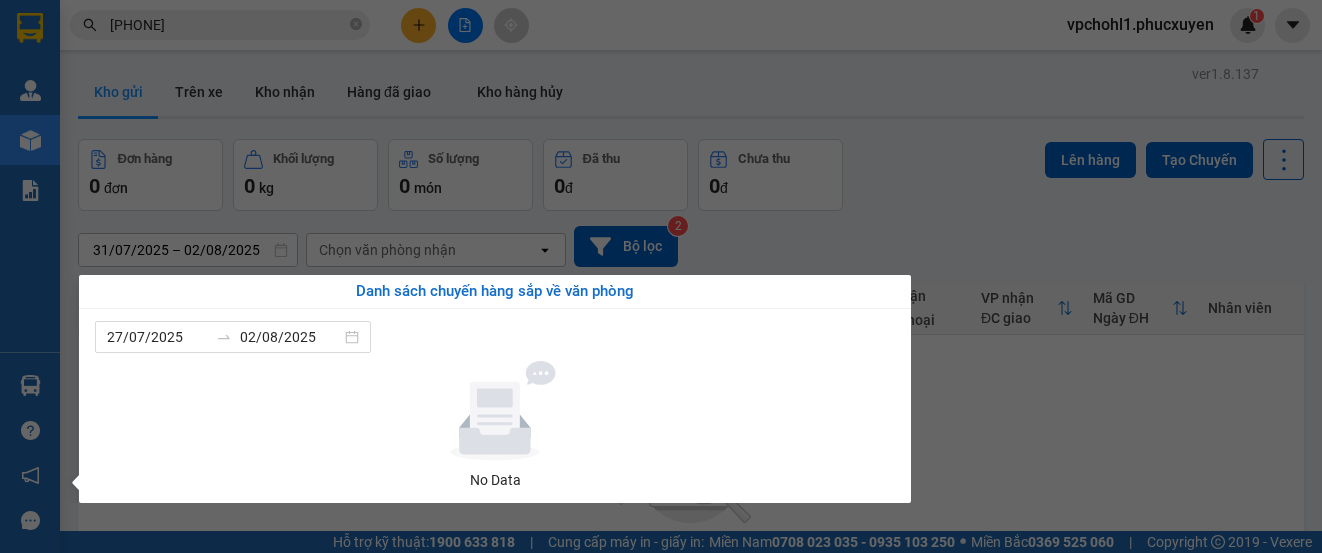 click on "Kết quả tìm kiếm ( 0 )  Bộ lọc  No Data [PHONE] vpchohl1.phucxuyen 1     Quản Lý Quản lý giao nhận mới Quản lý kiểm kho     Kho hàng mới     Báo cáo  11. Báo cáo đơn giao nhận nội bộ 1. Chi tiết đơn hàng văn phòng 12. Thống kê đơn đối tác 2. Tổng doanh thu theo từng văn phòng 3. Thống kê đơn hàng toàn nhà xe  4. Báo cáo dòng tiền theo nhân viên 5. Doanh thu thực tế chi tiết theo phòng hàng  8. Thống kê nhận và gửi hàng theo văn phòng 9. Thống kê chi tiết đơn hàng theo văn phòng gửi Báo cáo Dòng tiền Thực thu của Nhân viên (Tách cước) Hàng sắp về Hướng dẫn sử dụng Giới thiệu Vexere, nhận hoa hồng Phản hồi Phần mềm hỗ trợ bạn tốt chứ? ver  1.8.137 Kho gửi Trên xe Kho nhận Hàng đã giao Kho hàng hủy Đơn hàng 0 đơn Khối lượng 0 kg Số lượng 0 món Đã thu 0  đ Chưa thu 0  đ Lên hàng Tạo Chuyến open Bộ lọc 2 HTTT" at bounding box center [661, 276] 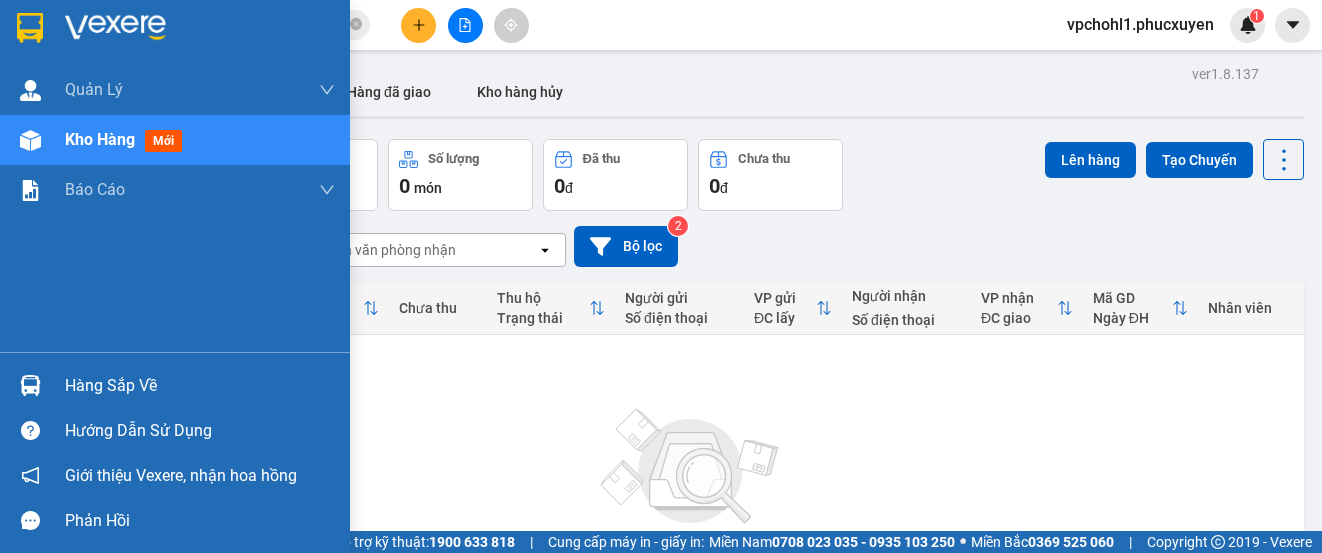 click on "Hàng sắp về" at bounding box center (175, 385) 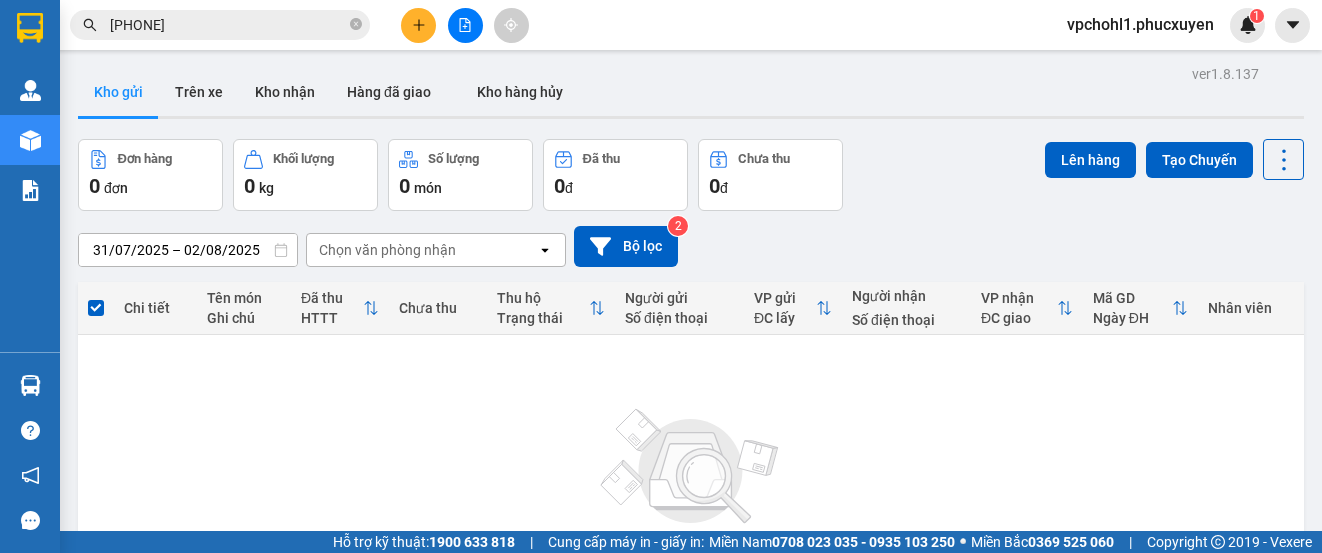click on "Kết quả tìm kiếm ( 0 )  Bộ lọc  No Data [PHONE] vpchohl1.phucxuyen 1     Quản Lý Quản lý giao nhận mới Quản lý kiểm kho     Kho hàng mới     Báo cáo  11. Báo cáo đơn giao nhận nội bộ 1. Chi tiết đơn hàng văn phòng 12. Thống kê đơn đối tác 2. Tổng doanh thu theo từng văn phòng 3. Thống kê đơn hàng toàn nhà xe  4. Báo cáo dòng tiền theo nhân viên 5. Doanh thu thực tế chi tiết theo phòng hàng  8. Thống kê nhận và gửi hàng theo văn phòng 9. Thống kê chi tiết đơn hàng theo văn phòng gửi Báo cáo Dòng tiền Thực thu của Nhân viên (Tách cước) Hàng sắp về Hướng dẫn sử dụng Giới thiệu Vexere, nhận hoa hồng Phản hồi Phần mềm hỗ trợ bạn tốt chứ? ver  1.8.137 Kho gửi Trên xe Kho nhận Hàng đã giao Kho hàng hủy Đơn hàng 0 đơn Khối lượng 0 kg Số lượng 0 món Đã thu 0  đ Chưa thu 0  đ Lên hàng Tạo Chuyến open Bộ lọc 2 HTTT" at bounding box center [661, 276] 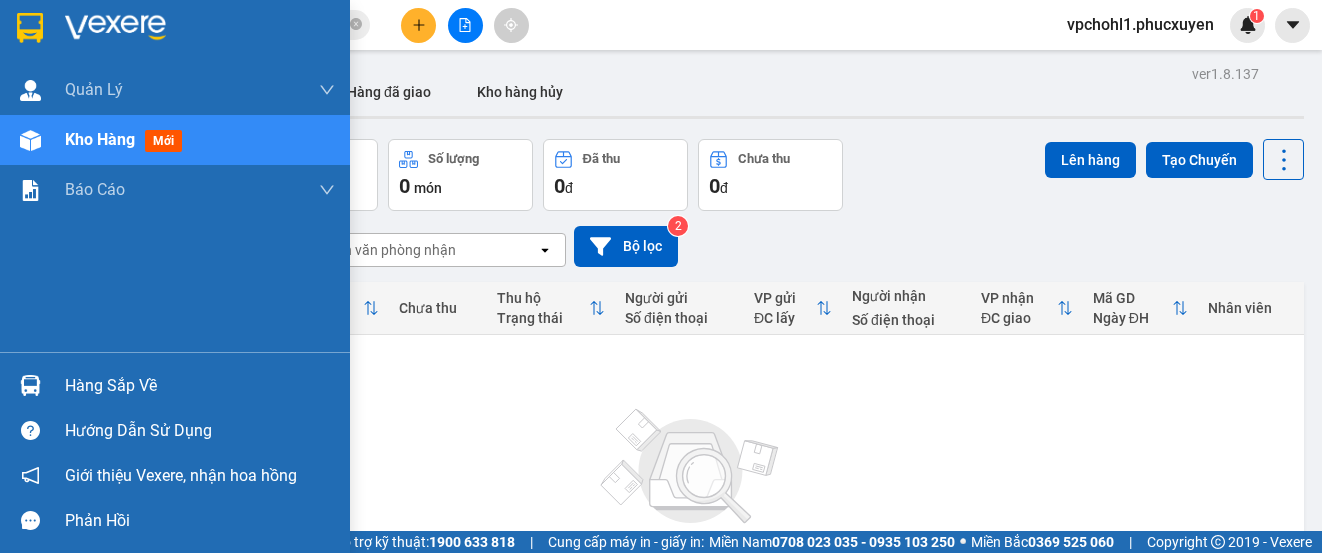 click on "Hàng sắp về" at bounding box center (175, 385) 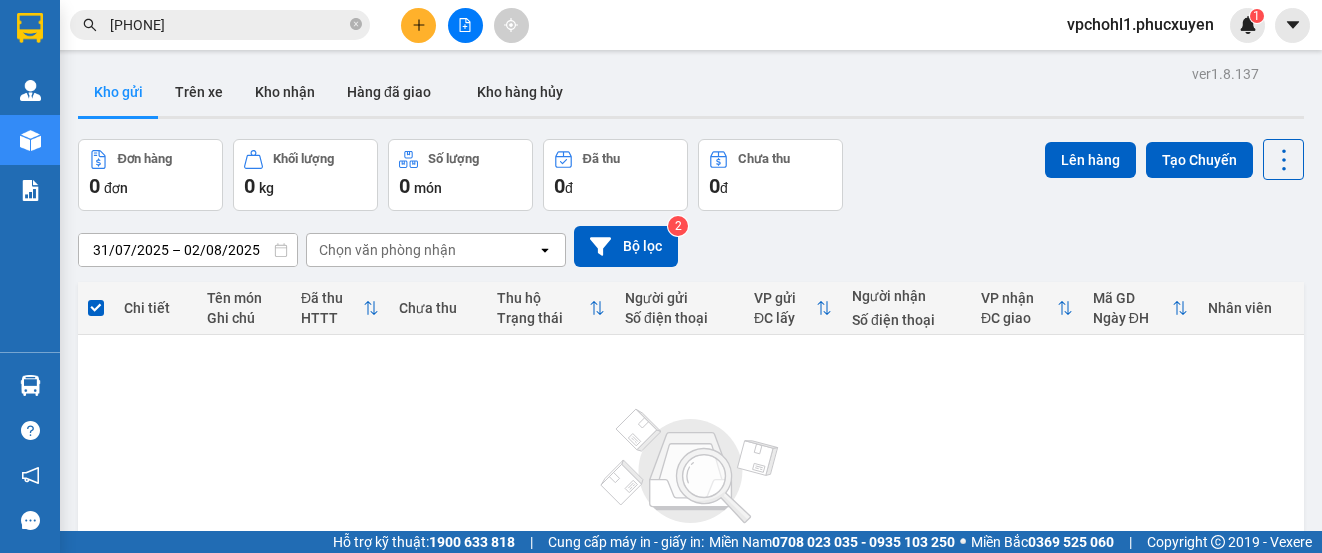 click on "Kết quả tìm kiếm ( 0 )  Bộ lọc  No Data [PHONE] vpchohl1.phucxuyen 1     Quản Lý Quản lý giao nhận mới Quản lý kiểm kho     Kho hàng mới     Báo cáo  11. Báo cáo đơn giao nhận nội bộ 1. Chi tiết đơn hàng văn phòng 12. Thống kê đơn đối tác 2. Tổng doanh thu theo từng văn phòng 3. Thống kê đơn hàng toàn nhà xe  4. Báo cáo dòng tiền theo nhân viên 5. Doanh thu thực tế chi tiết theo phòng hàng  8. Thống kê nhận và gửi hàng theo văn phòng 9. Thống kê chi tiết đơn hàng theo văn phòng gửi Báo cáo Dòng tiền Thực thu của Nhân viên (Tách cước) Hàng sắp về Hướng dẫn sử dụng Giới thiệu Vexere, nhận hoa hồng Phản hồi Phần mềm hỗ trợ bạn tốt chứ? ver  1.8.137 Kho gửi Trên xe Kho nhận Hàng đã giao Kho hàng hủy Đơn hàng 0 đơn Khối lượng 0 kg Số lượng 0 món Đã thu 0  đ Chưa thu 0  đ Lên hàng Tạo Chuyến open Bộ lọc 2 HTTT" at bounding box center [661, 276] 